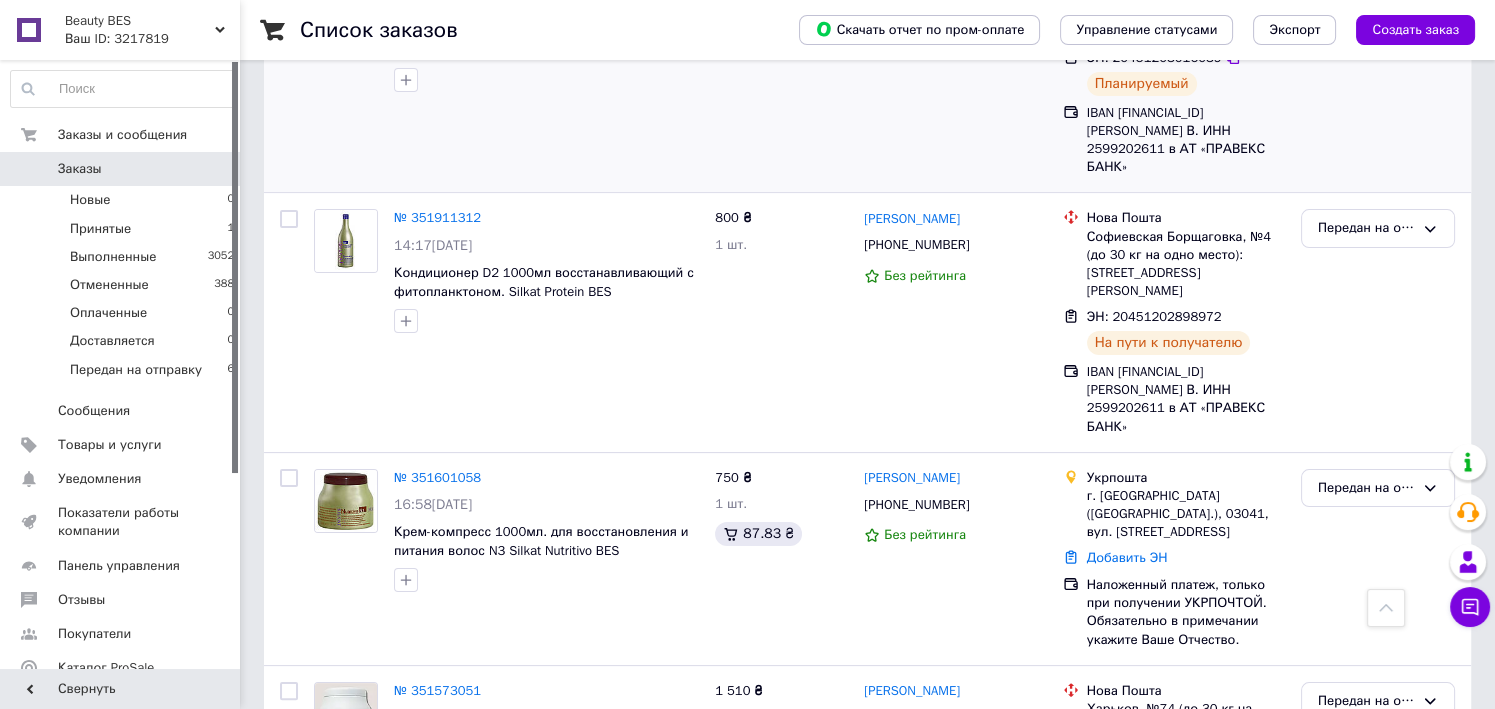 scroll, scrollTop: 727, scrollLeft: 0, axis: vertical 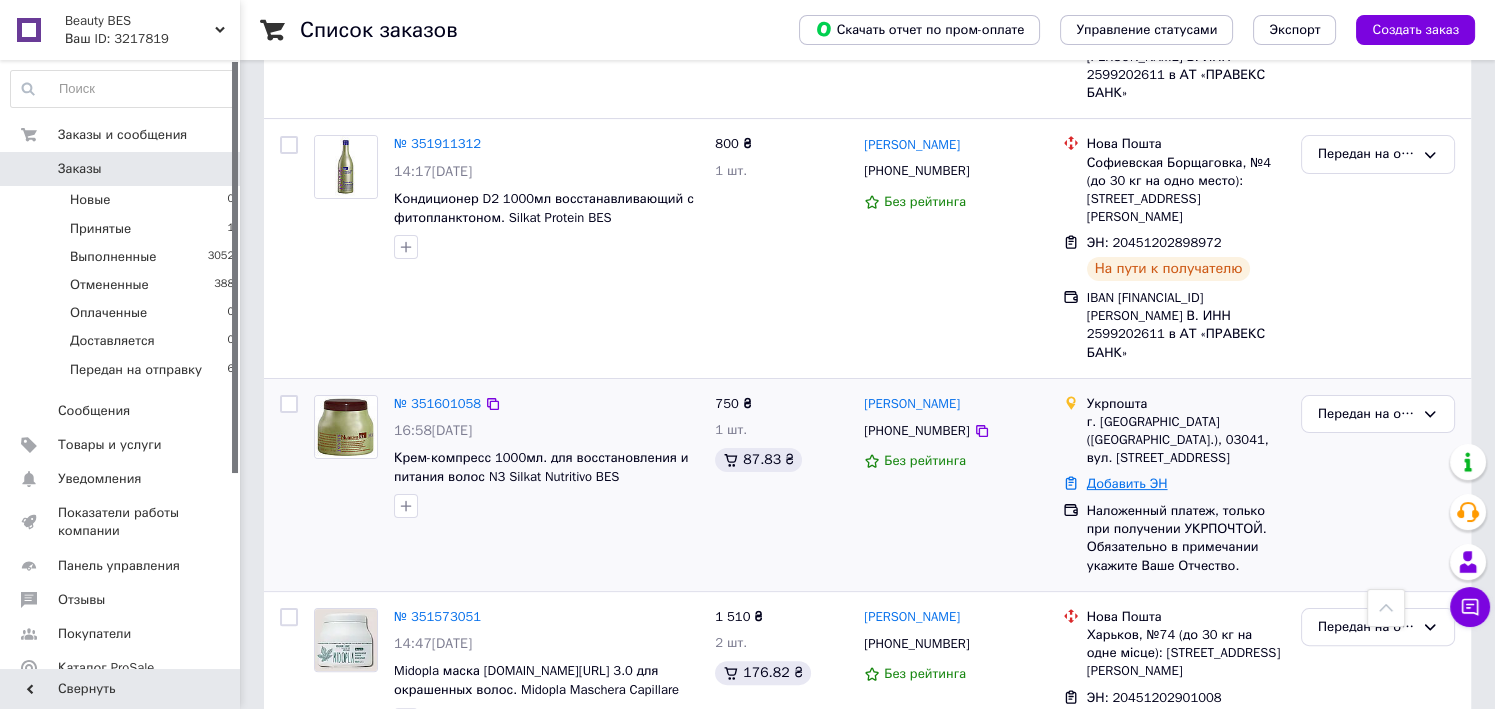 click on "Добавить ЭН" at bounding box center (1127, 483) 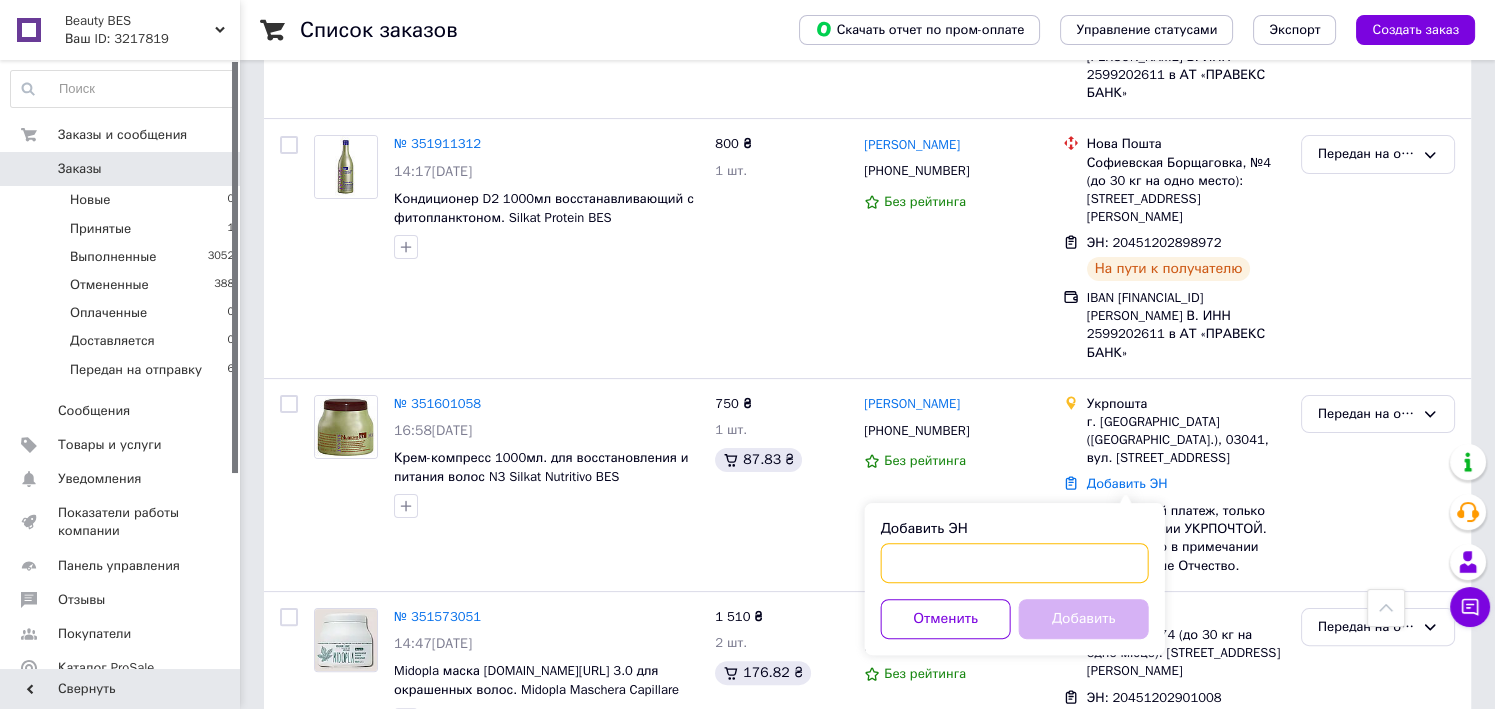 drag, startPoint x: 1108, startPoint y: 486, endPoint x: 883, endPoint y: 557, distance: 235.93643 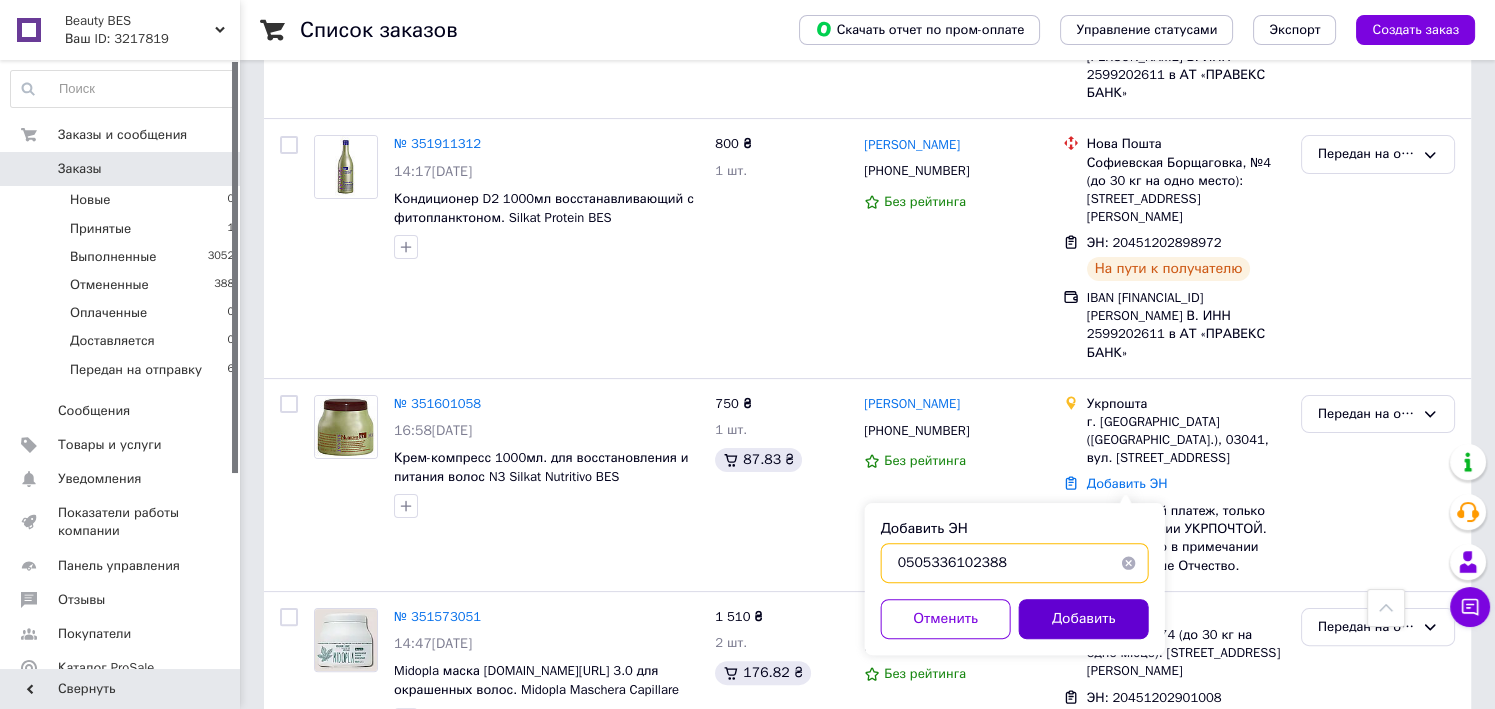 type on "0505336102388" 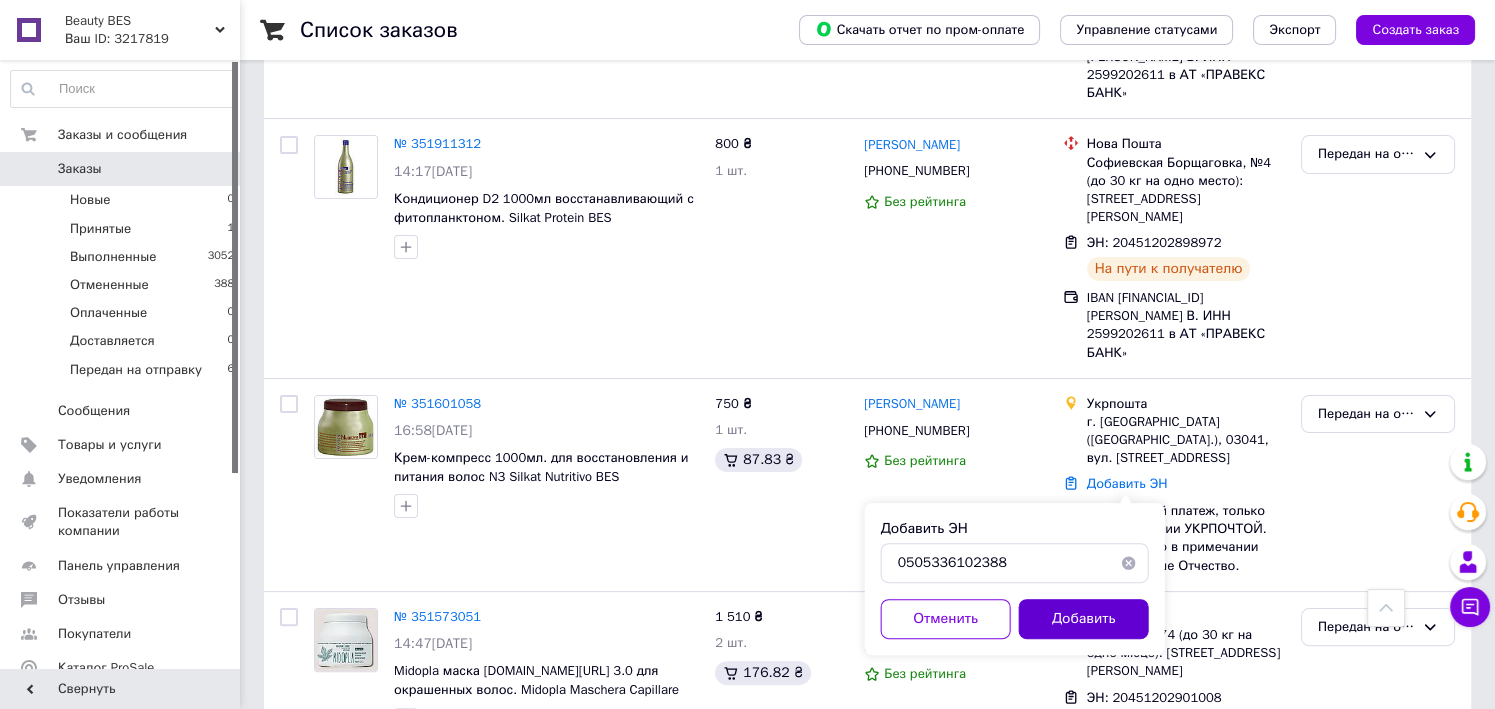 click on "Добавить" at bounding box center (1084, 619) 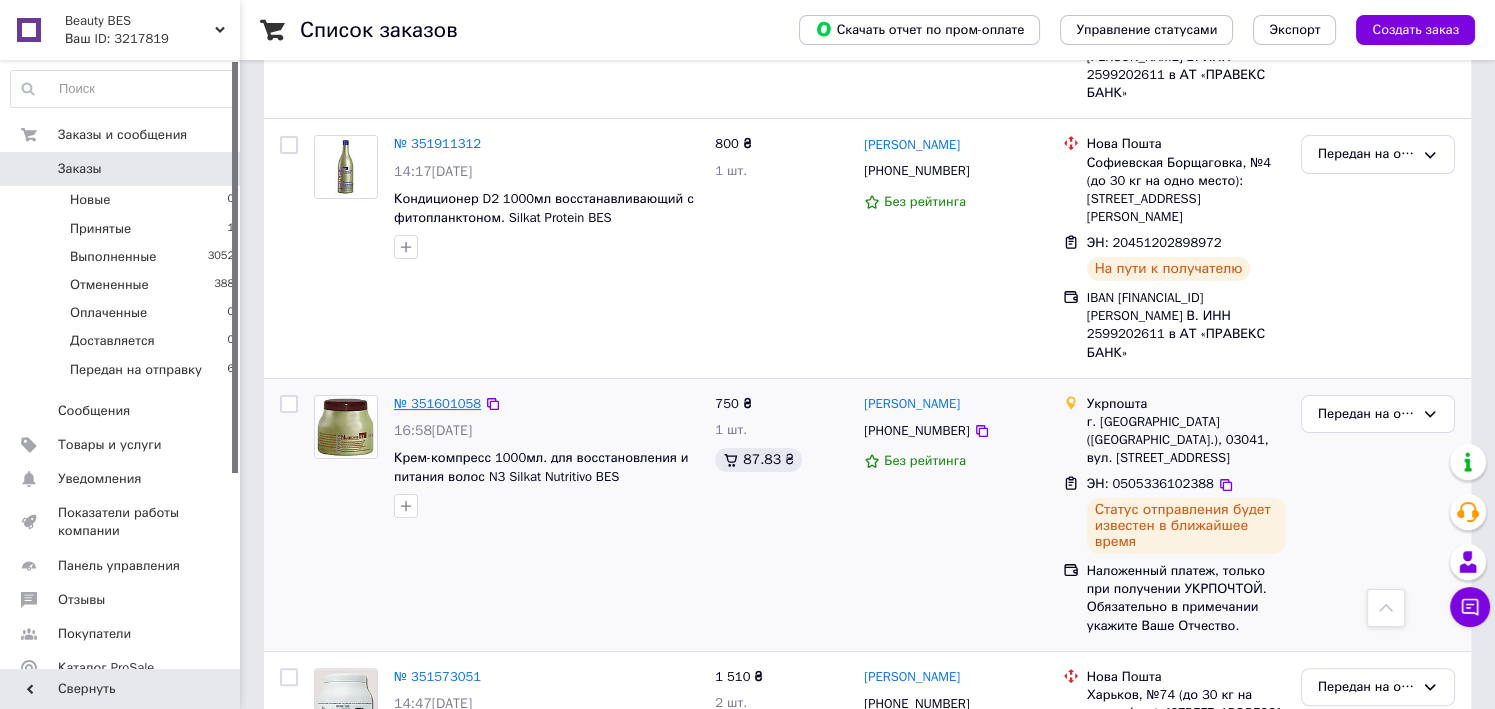 click on "№ 351601058" at bounding box center (437, 403) 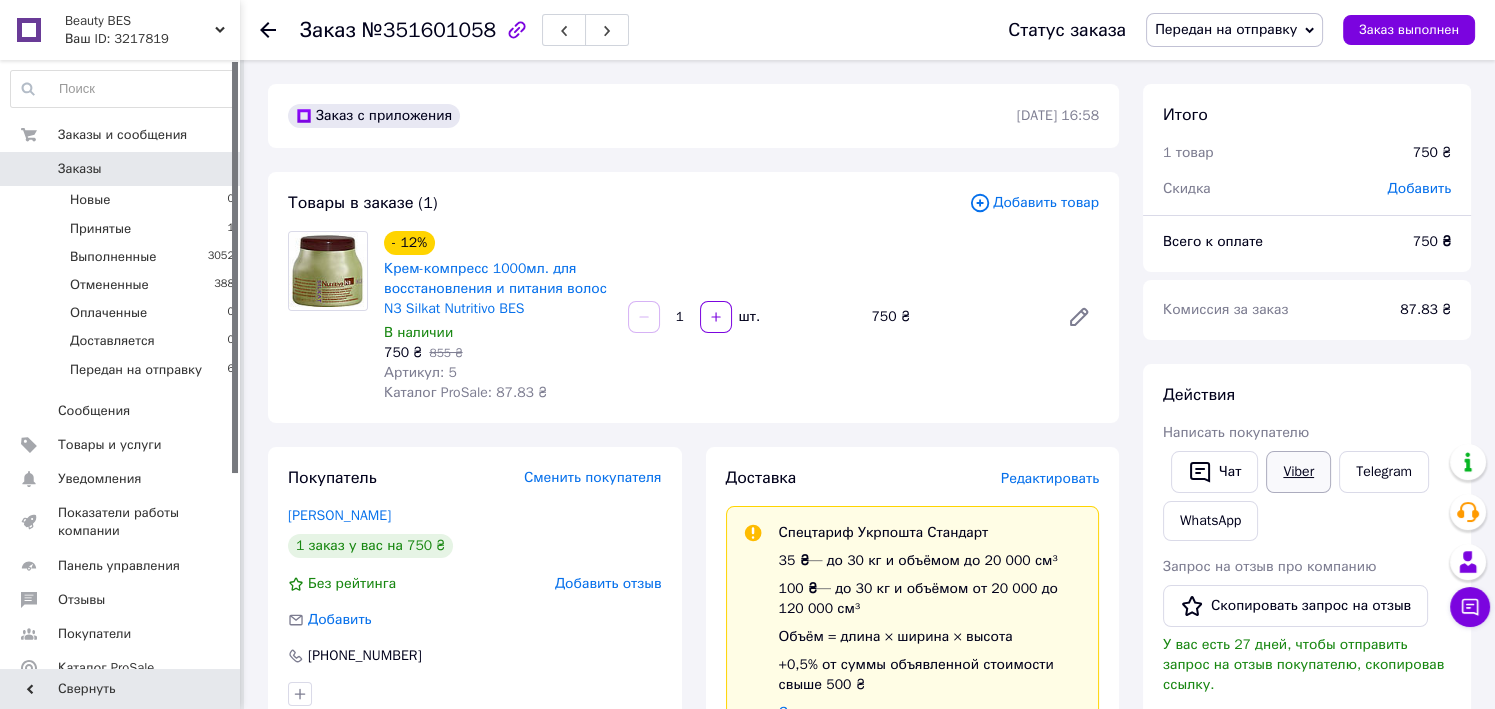 click on "Viber" at bounding box center (1298, 472) 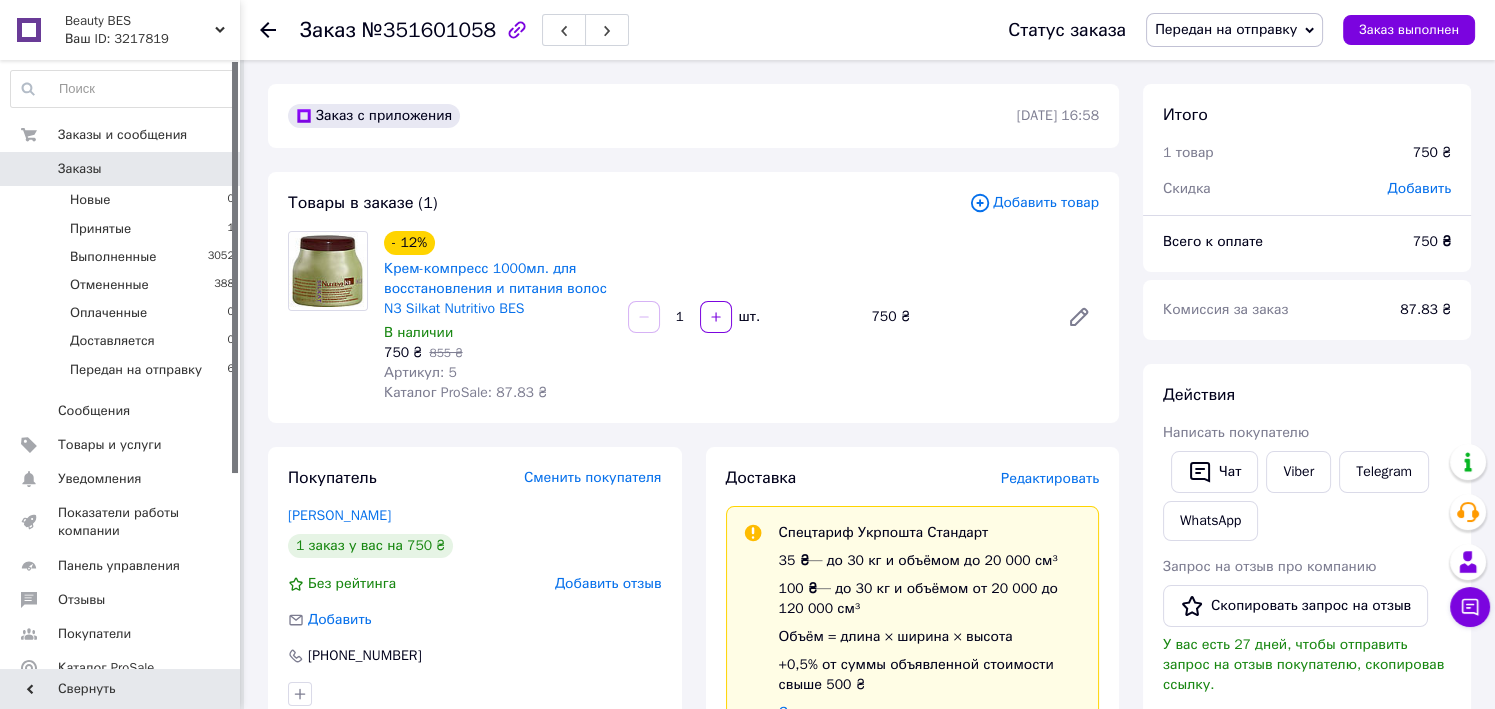 click 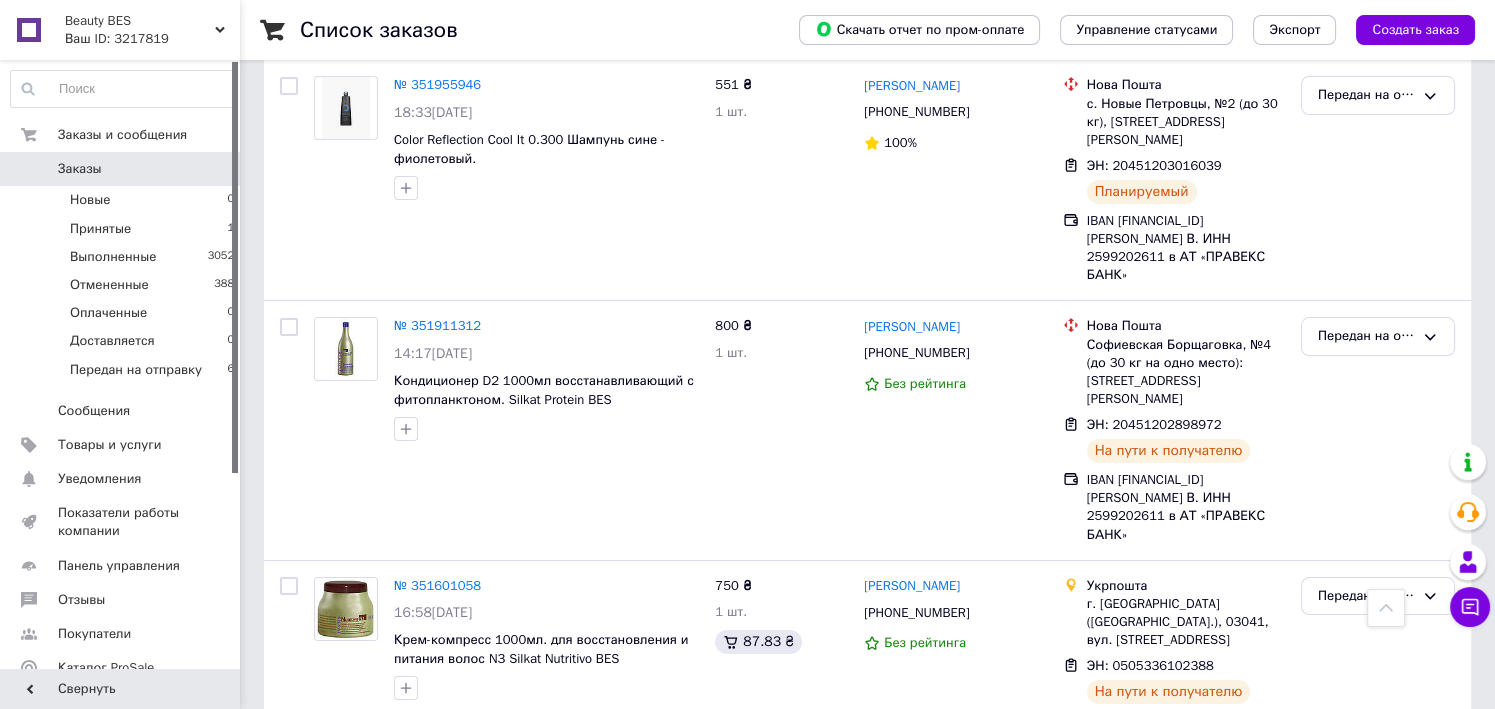 scroll, scrollTop: 90, scrollLeft: 0, axis: vertical 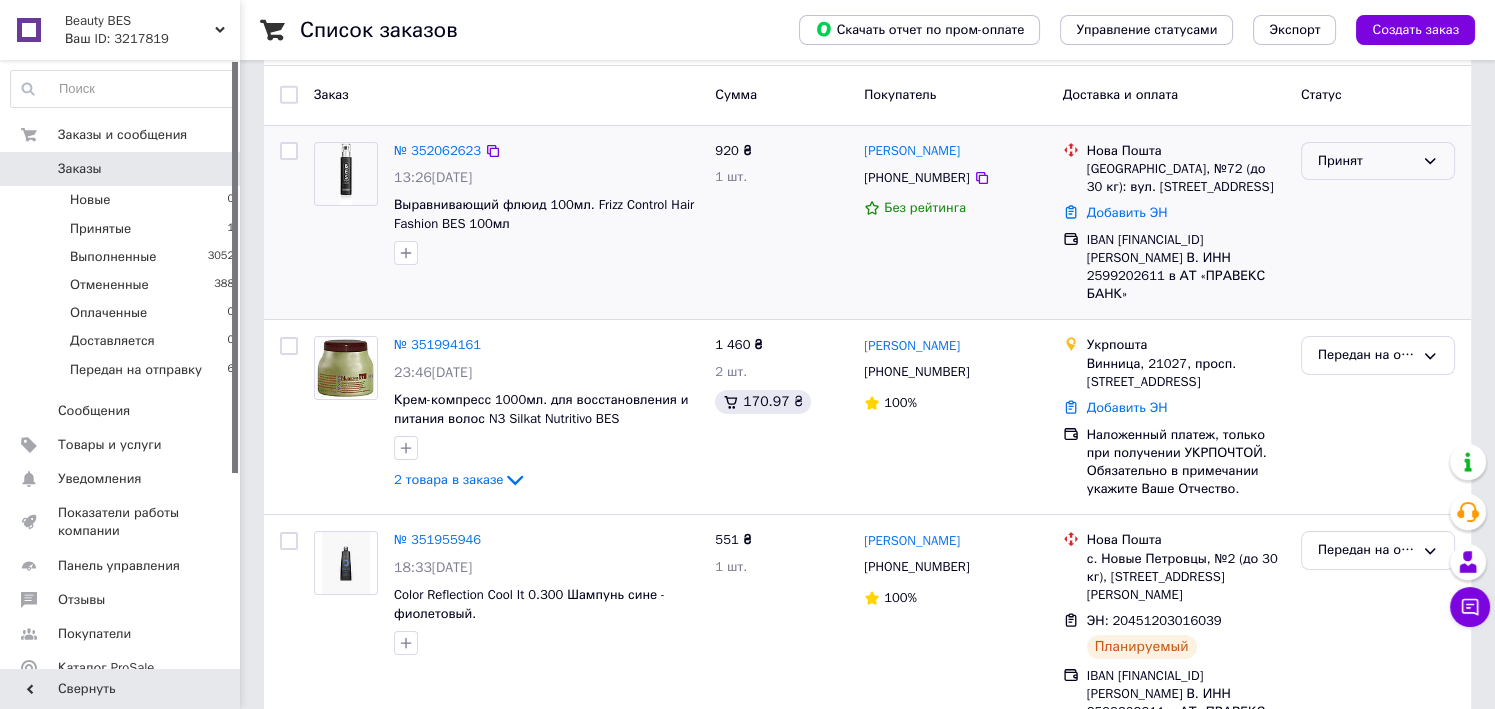 click on "Принят" at bounding box center (1378, 161) 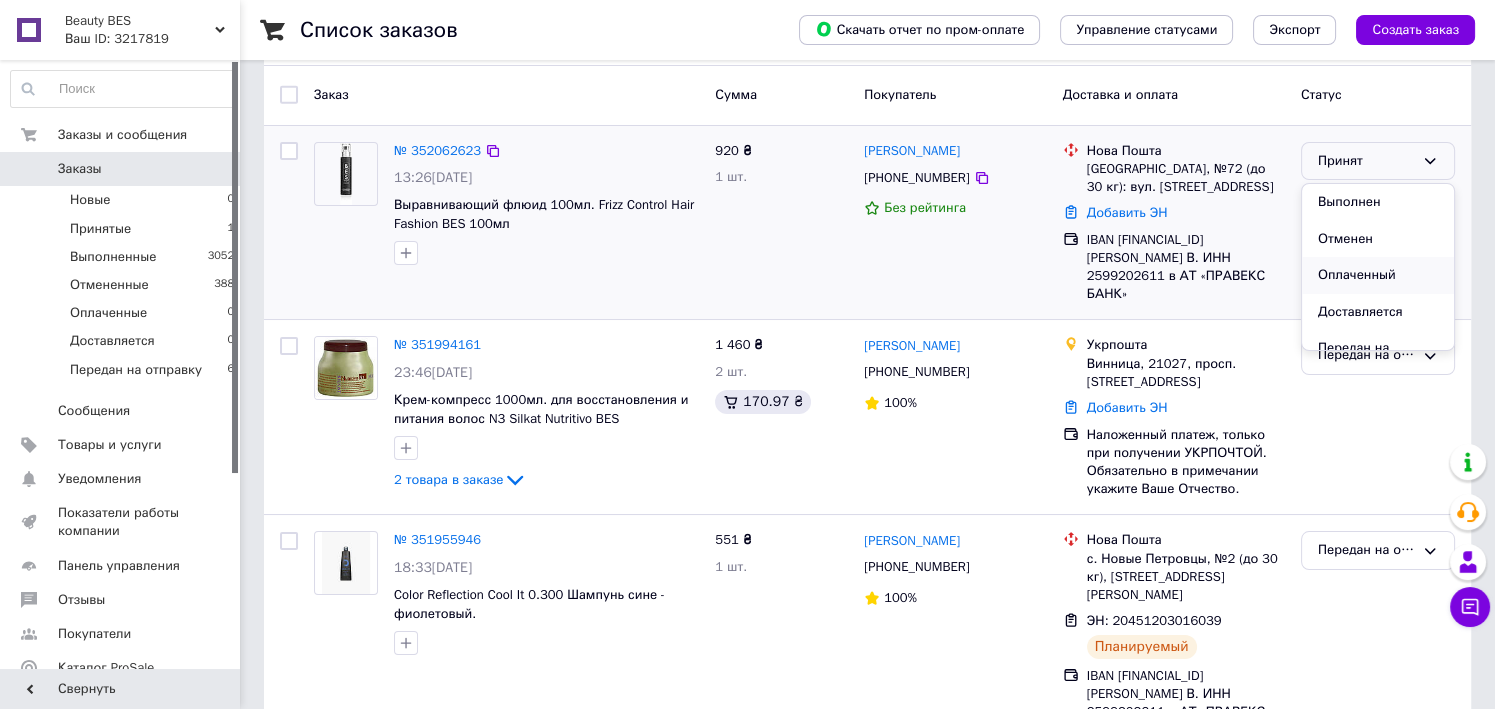 click on "Оплаченный" at bounding box center (1378, 275) 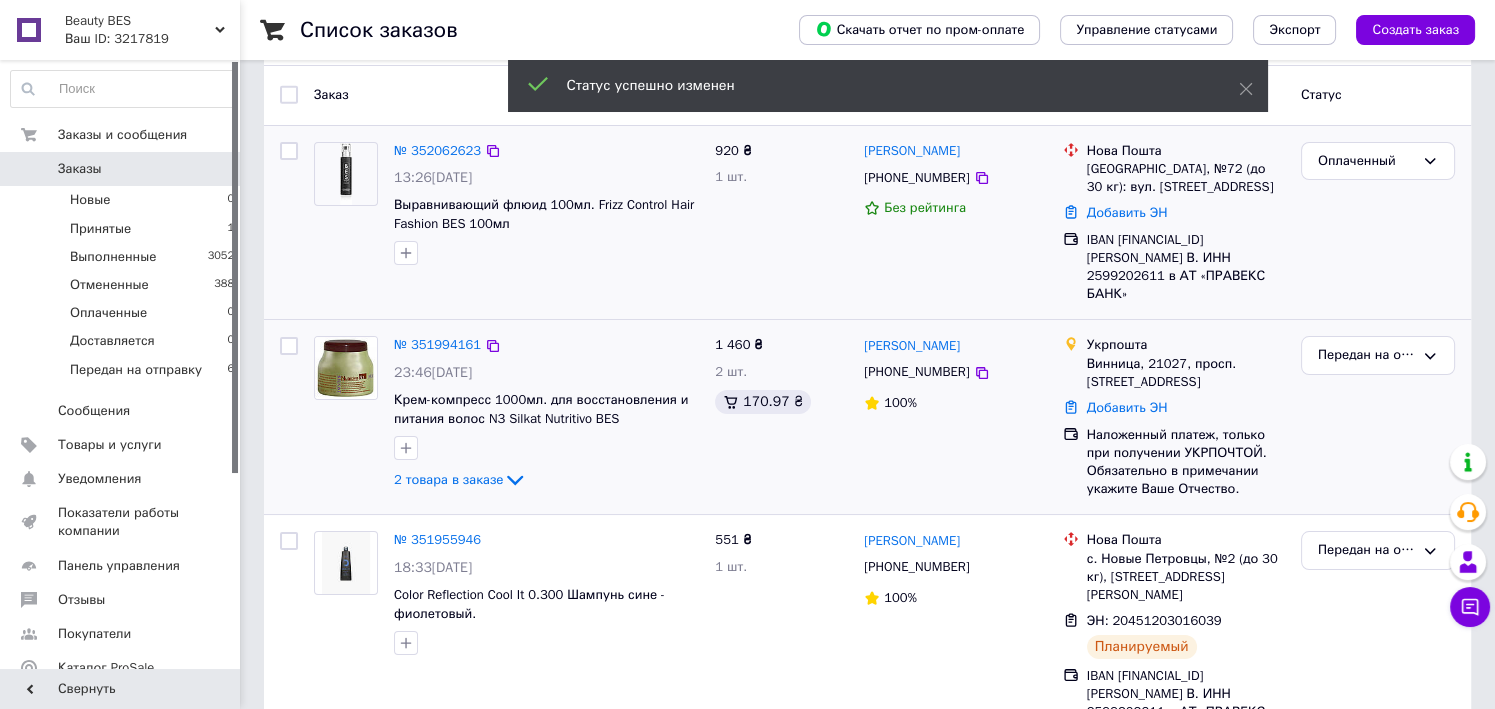 click on "Наложенный платеж, только при получении УКРПОЧТОЙ. Обязательно в примечании укажите Ваше Отчество." at bounding box center [1186, 462] 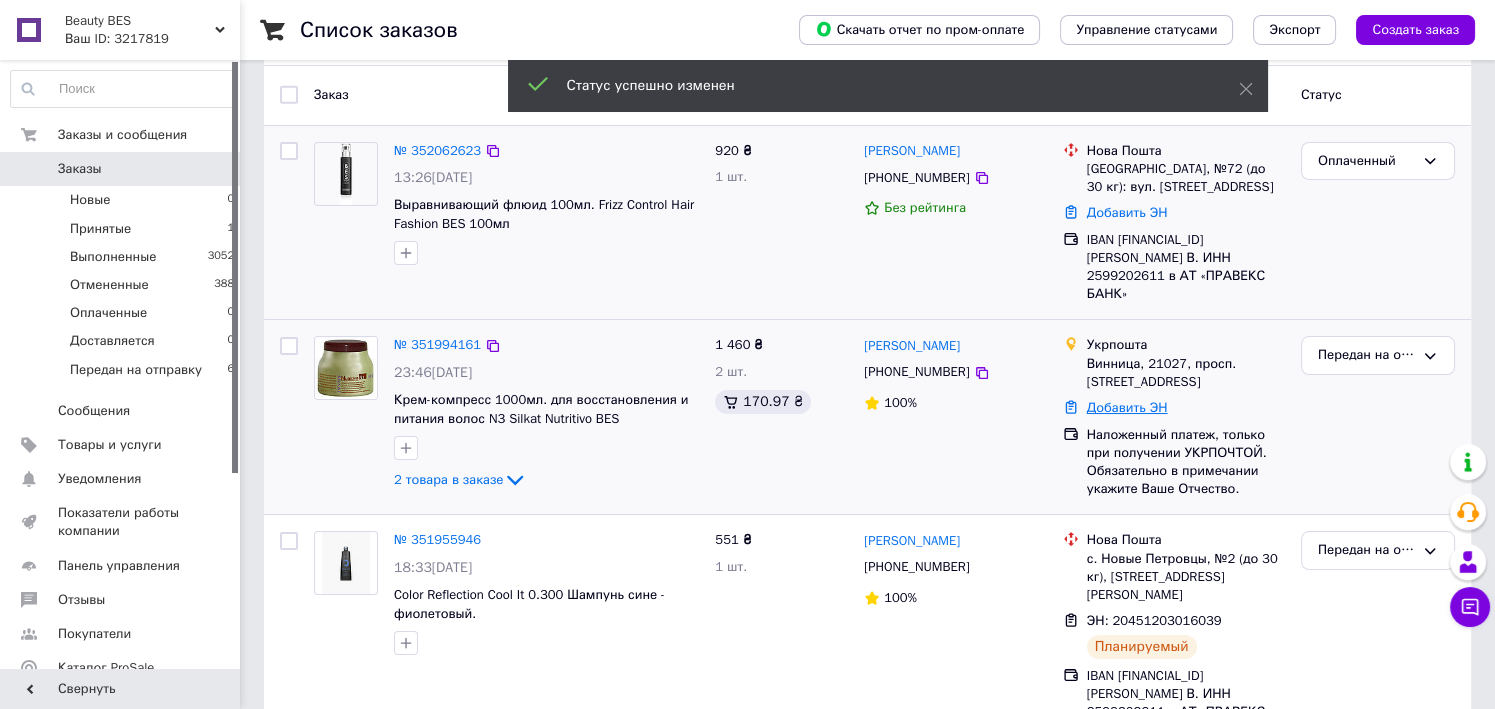 click on "Добавить ЭН" at bounding box center [1127, 407] 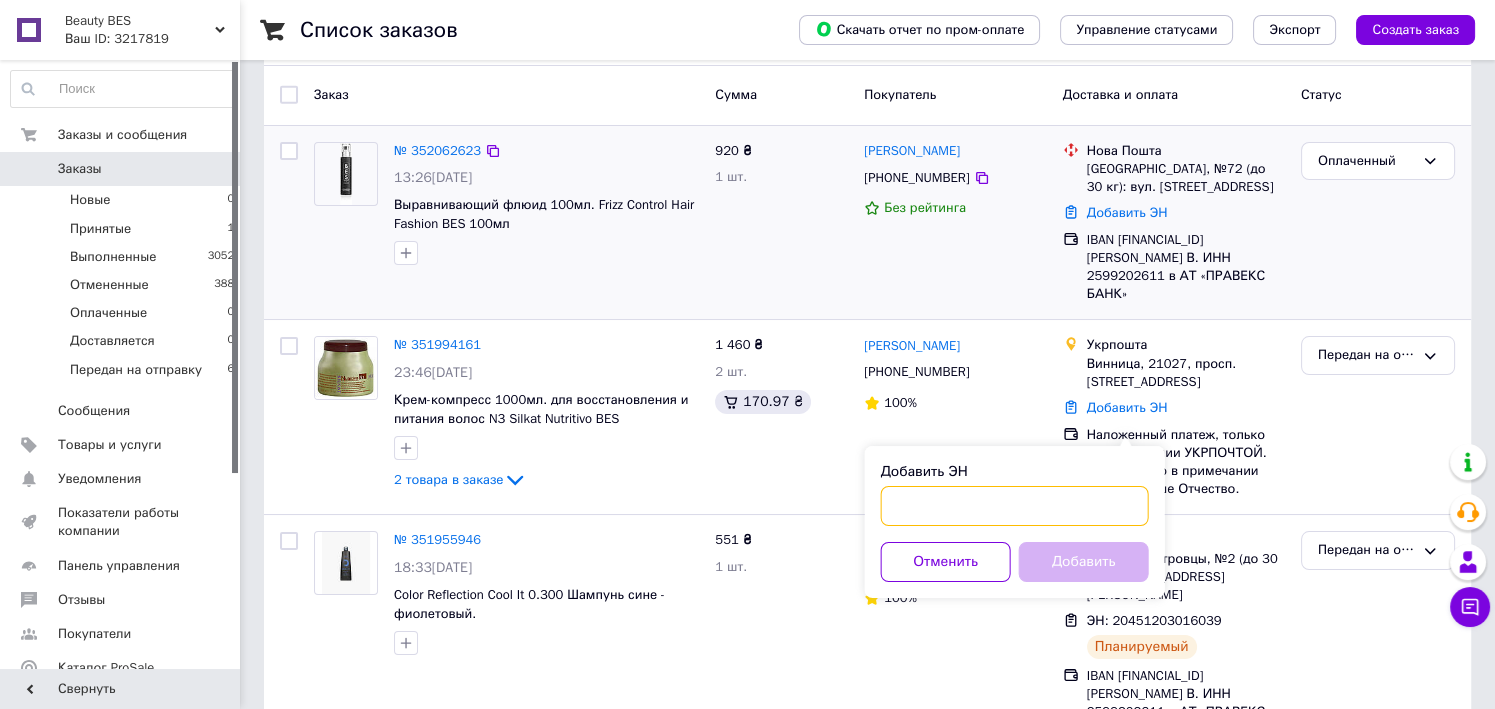 click on "Добавить ЭН" at bounding box center [1015, 506] 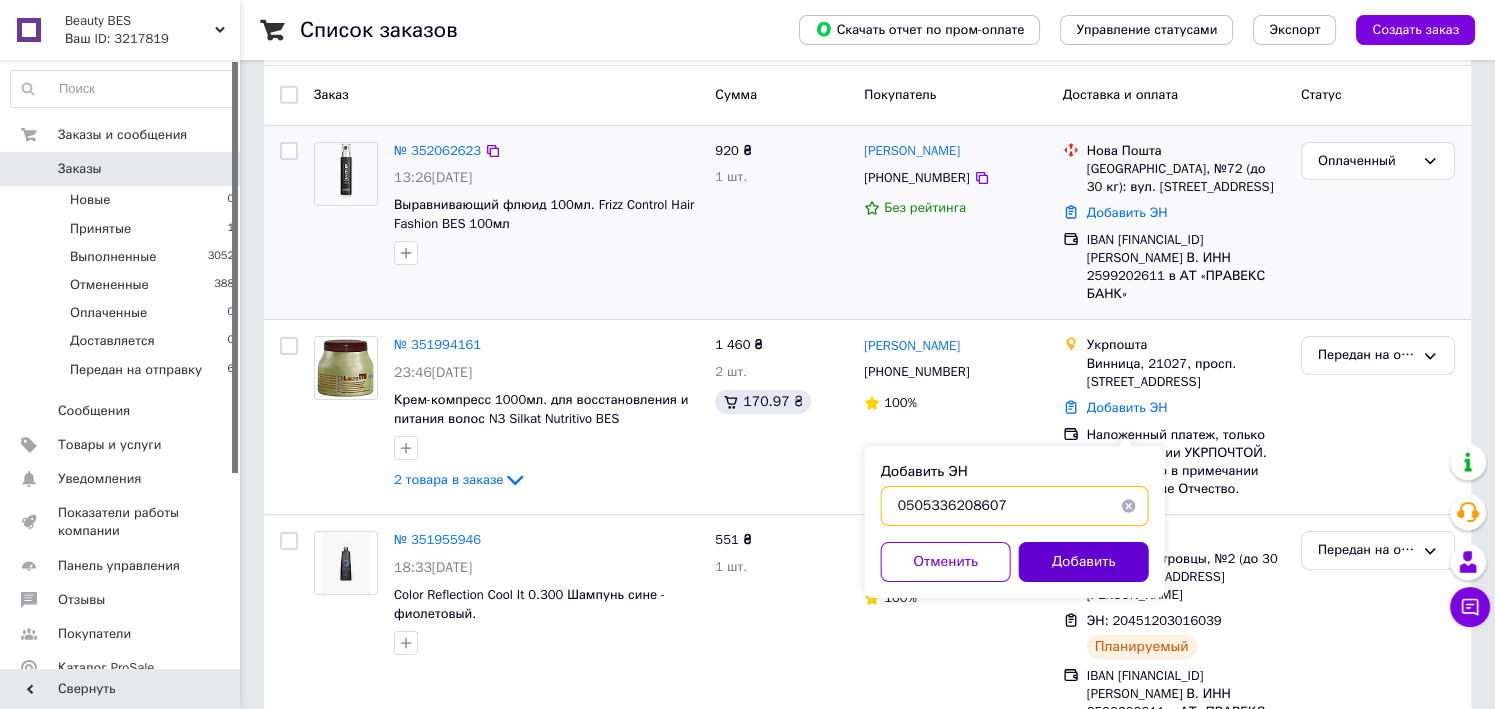 type on "0505336208607" 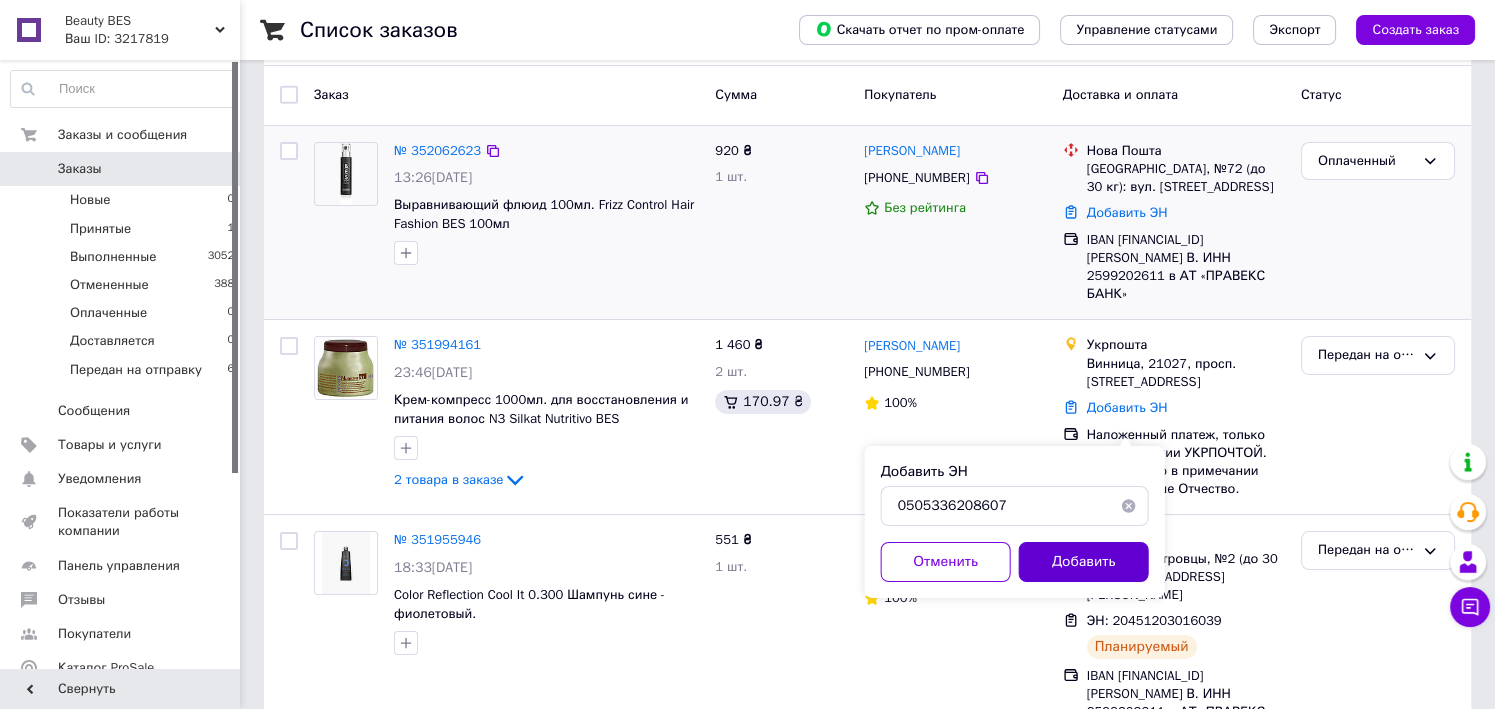 click on "Добавить" at bounding box center [1084, 562] 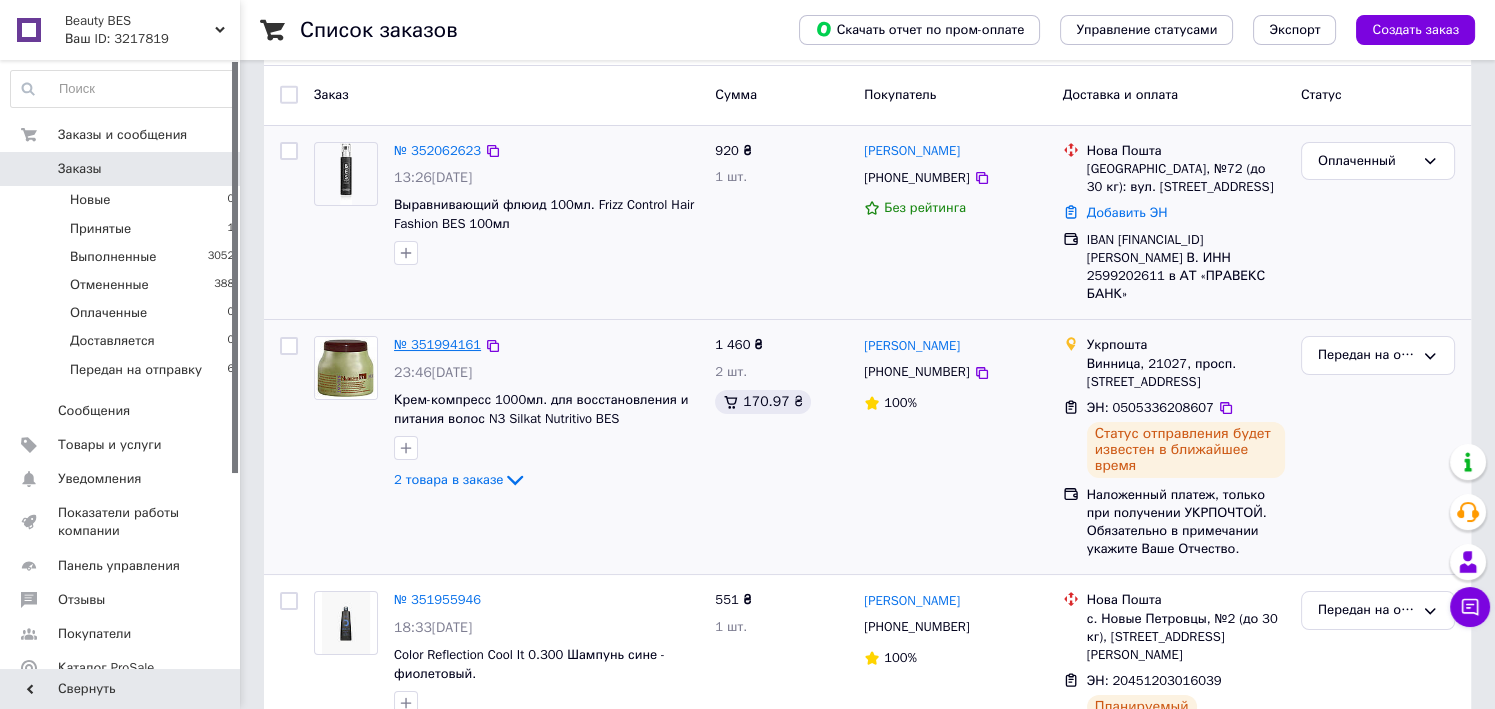 click on "№ 351994161" at bounding box center [437, 344] 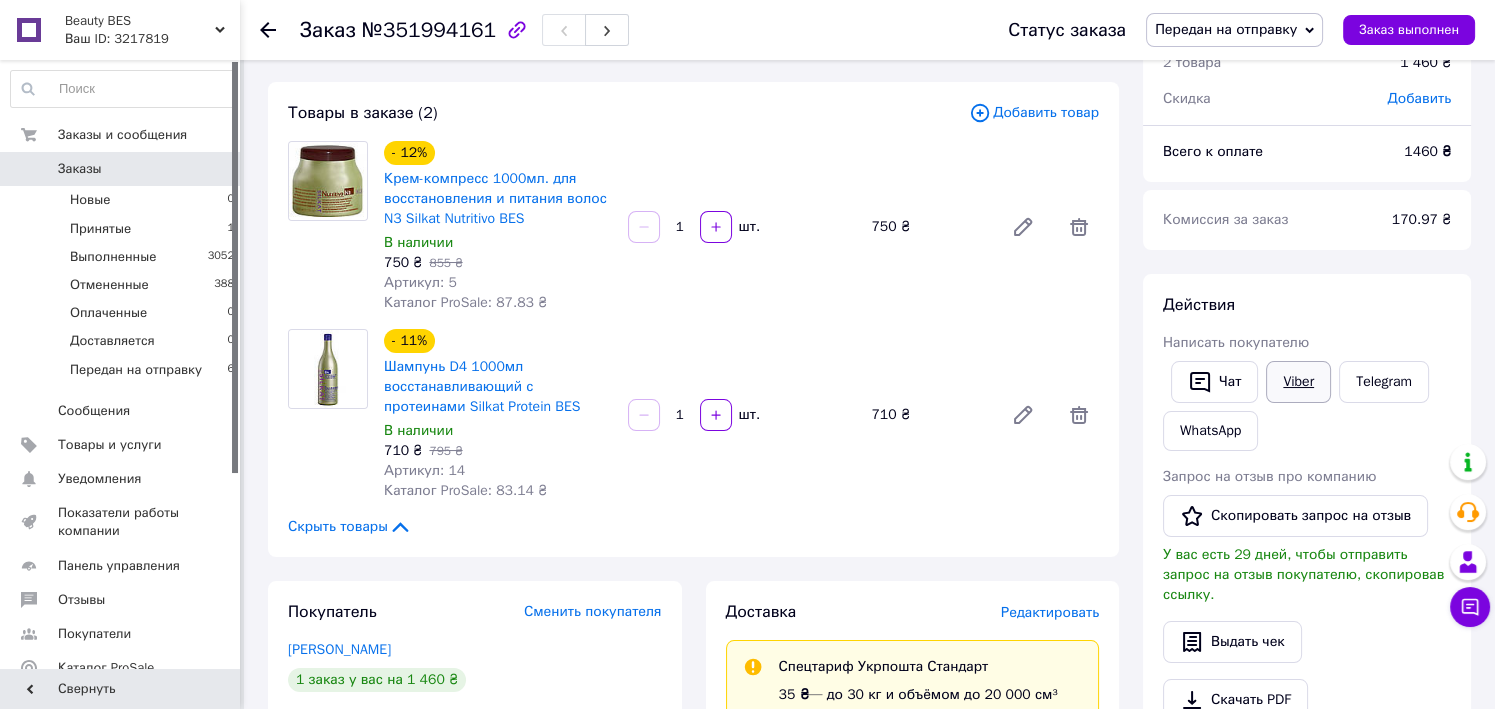 click on "Viber" at bounding box center [1298, 382] 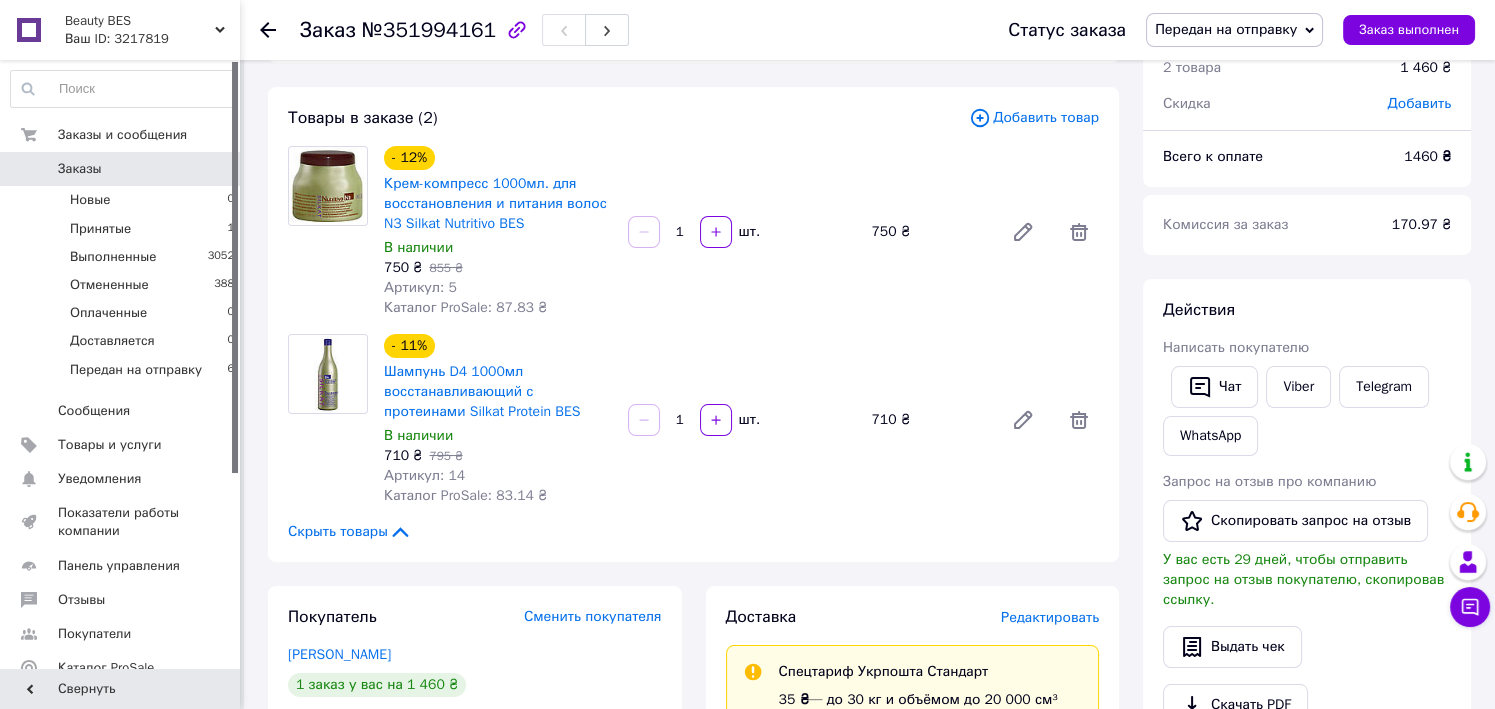 scroll, scrollTop: 0, scrollLeft: 0, axis: both 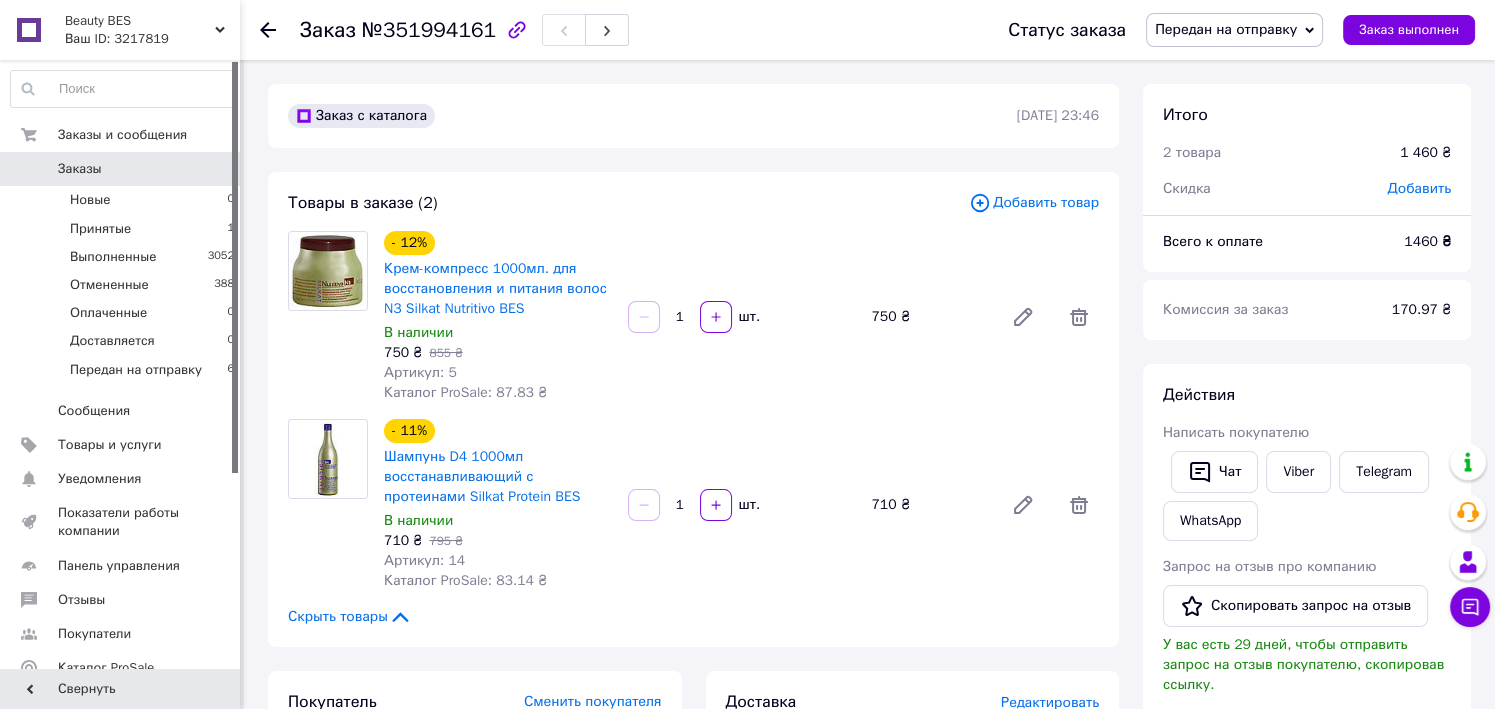 click on "Заказ №351994161 Статус заказа Передан на отправку Принят Выполнен Отменен Оплаченный Доставляется Заказ выполнен" at bounding box center (867, 30) 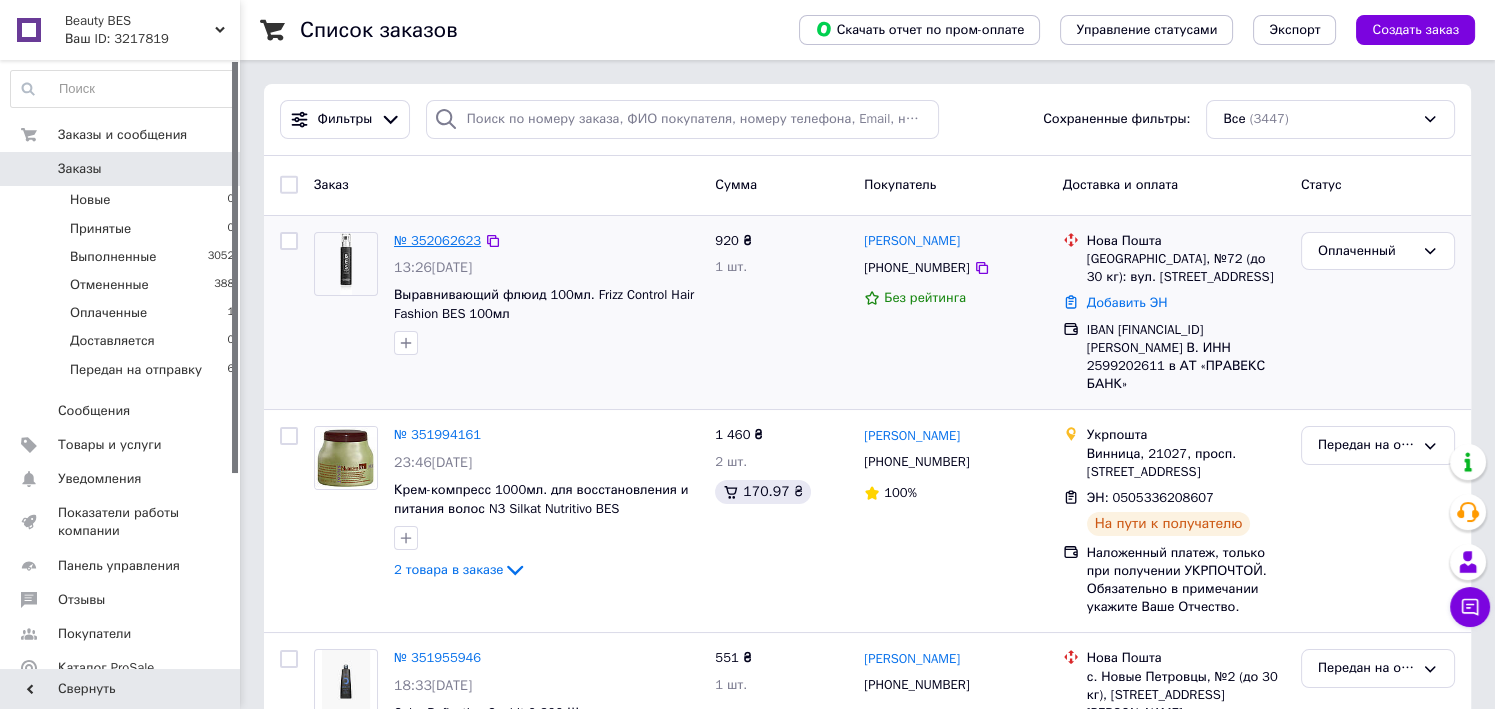 click on "№ 352062623" at bounding box center [437, 240] 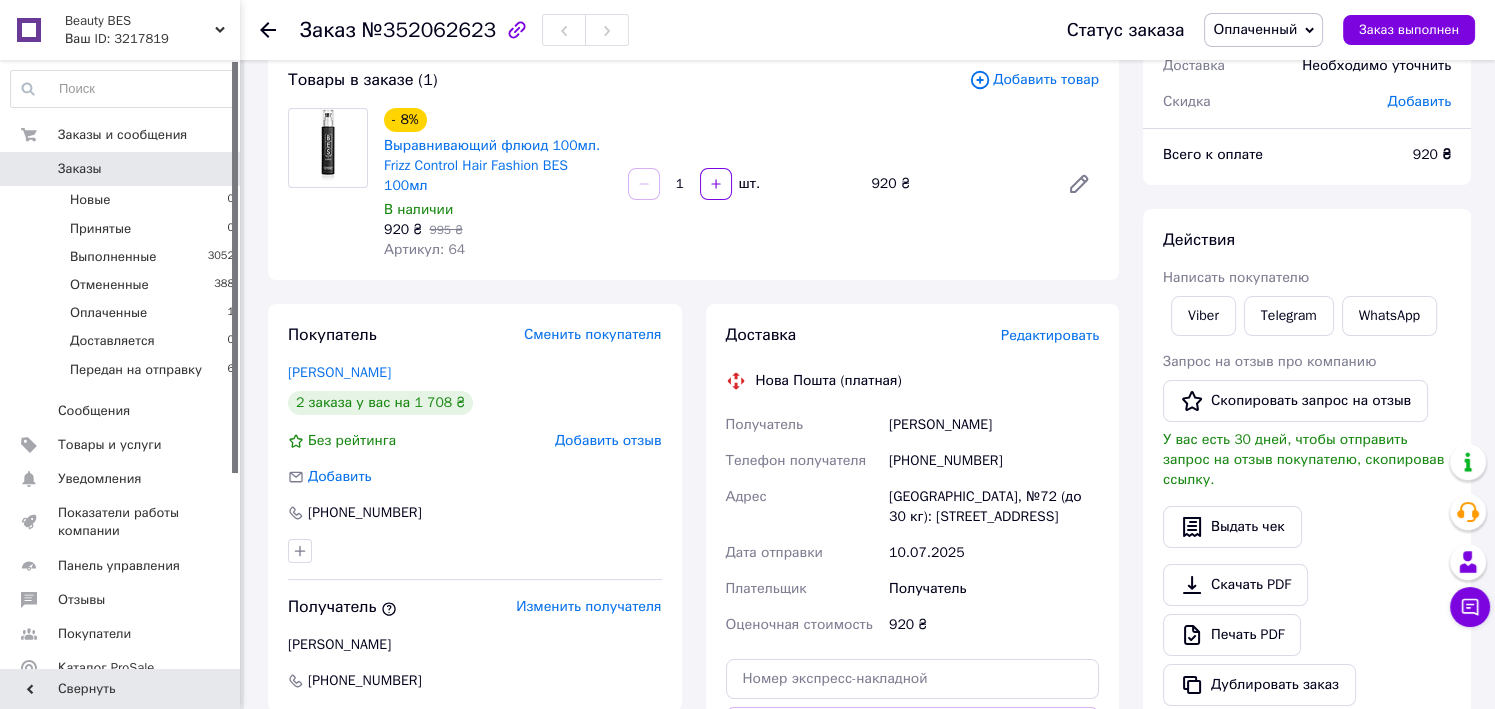 scroll, scrollTop: 90, scrollLeft: 0, axis: vertical 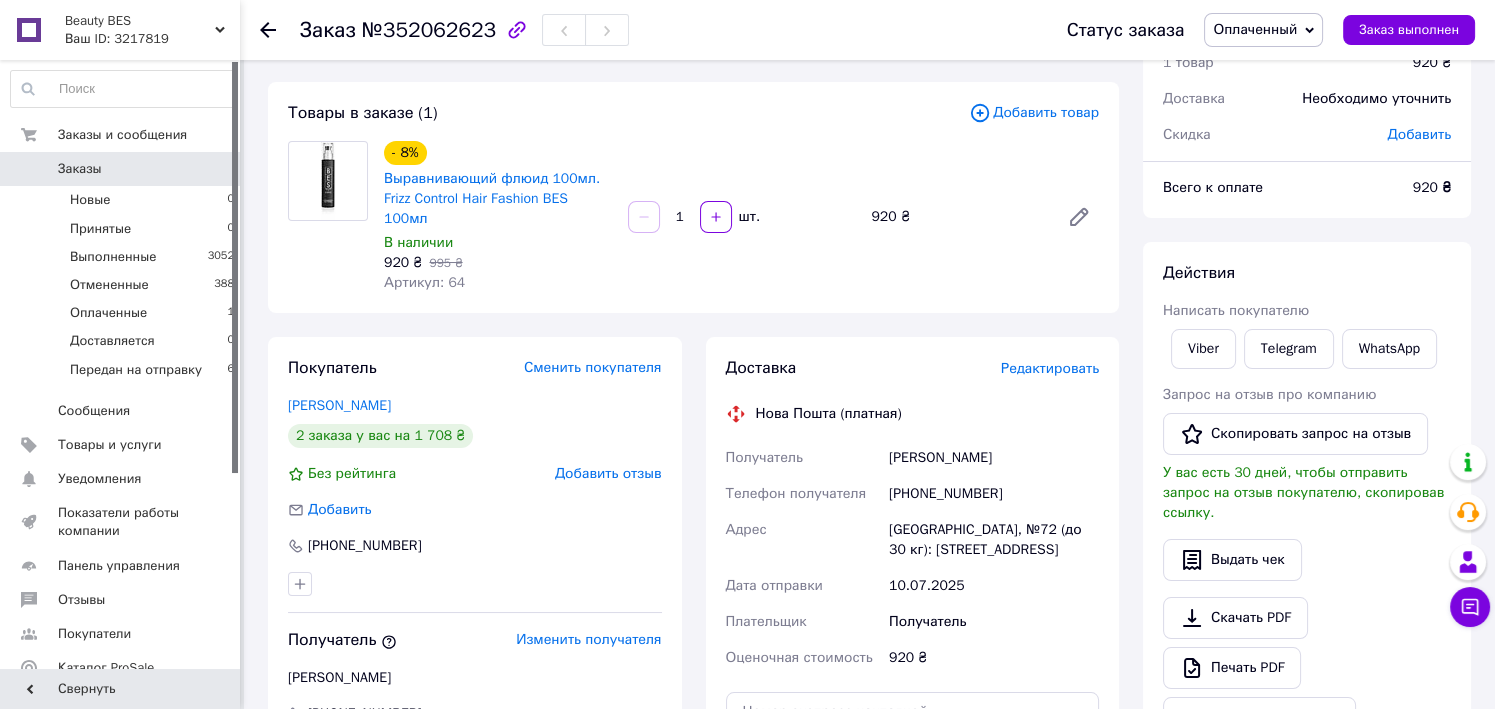 drag, startPoint x: 267, startPoint y: 387, endPoint x: 427, endPoint y: 386, distance: 160.00313 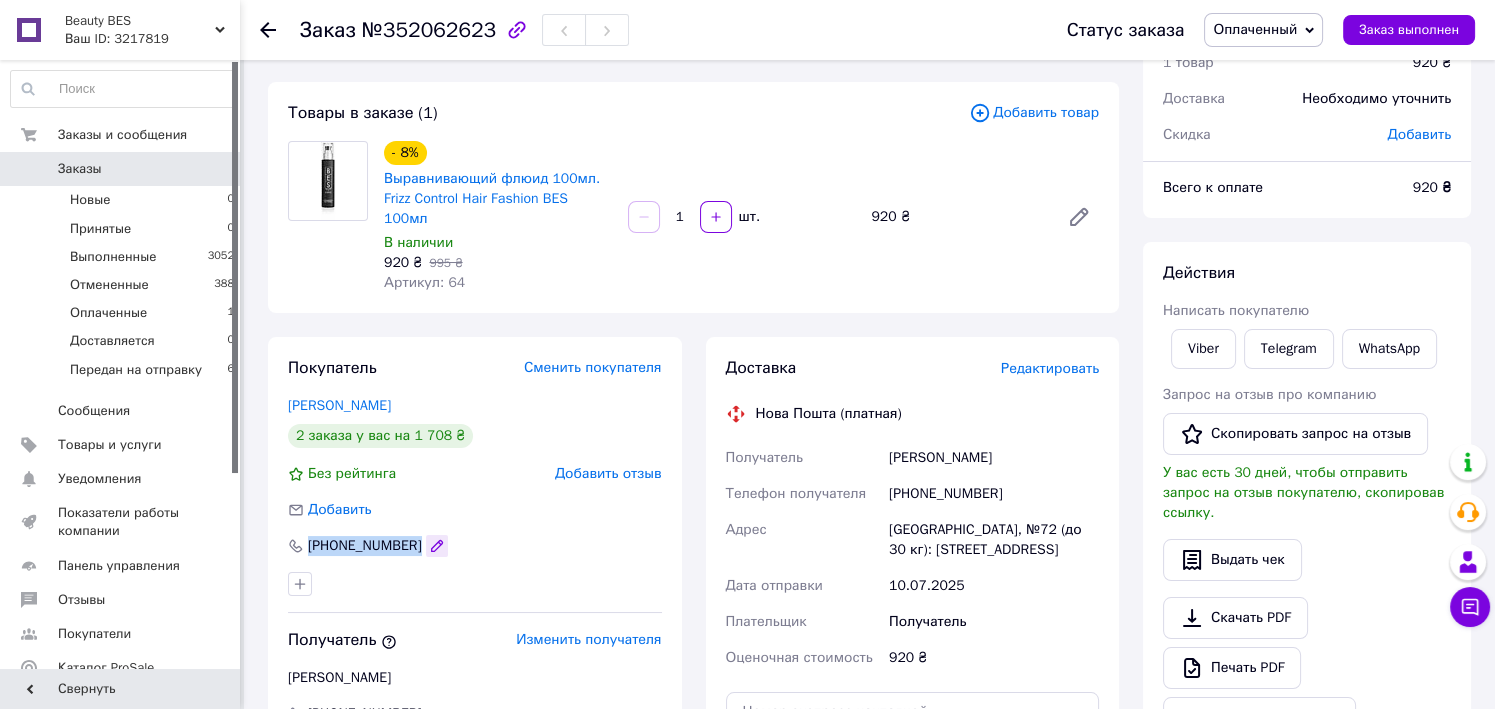 drag, startPoint x: 305, startPoint y: 525, endPoint x: 413, endPoint y: 528, distance: 108.04166 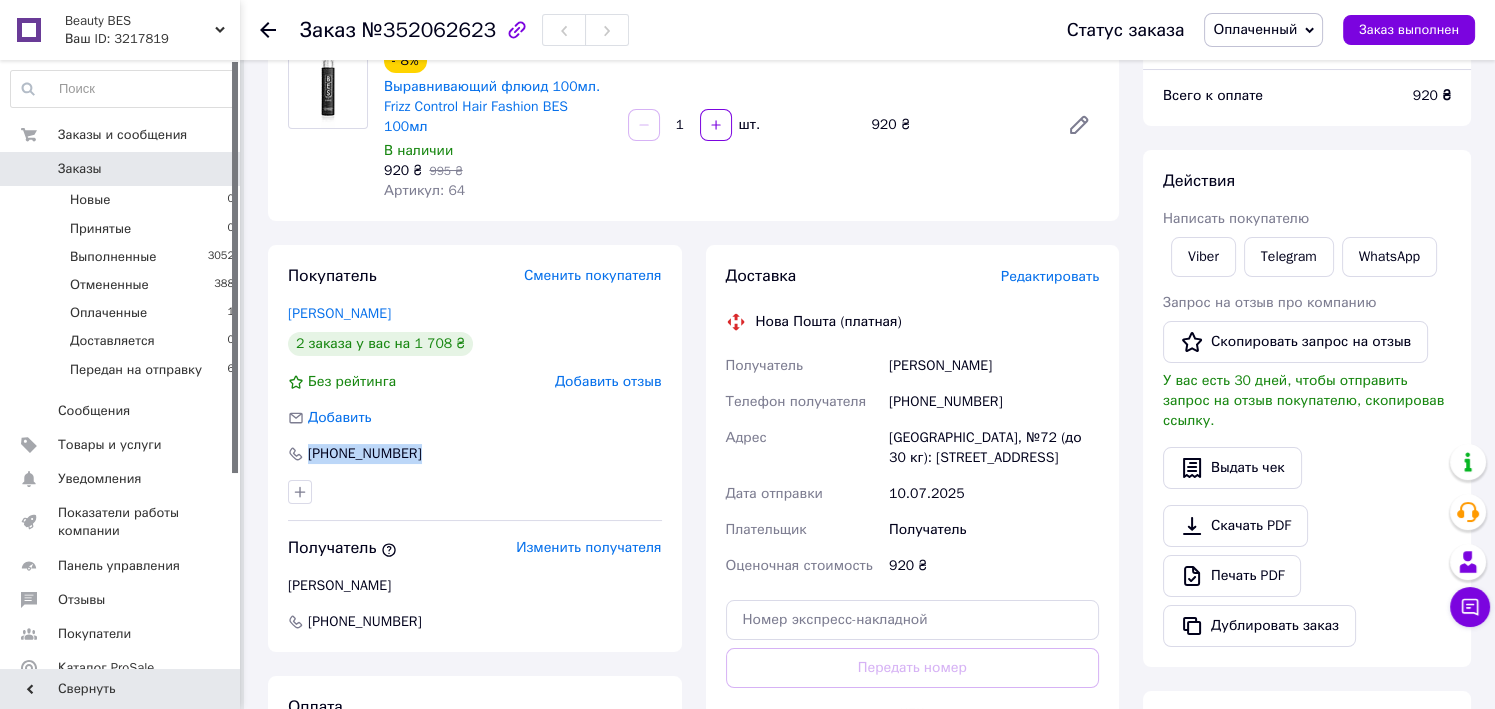 scroll, scrollTop: 90, scrollLeft: 0, axis: vertical 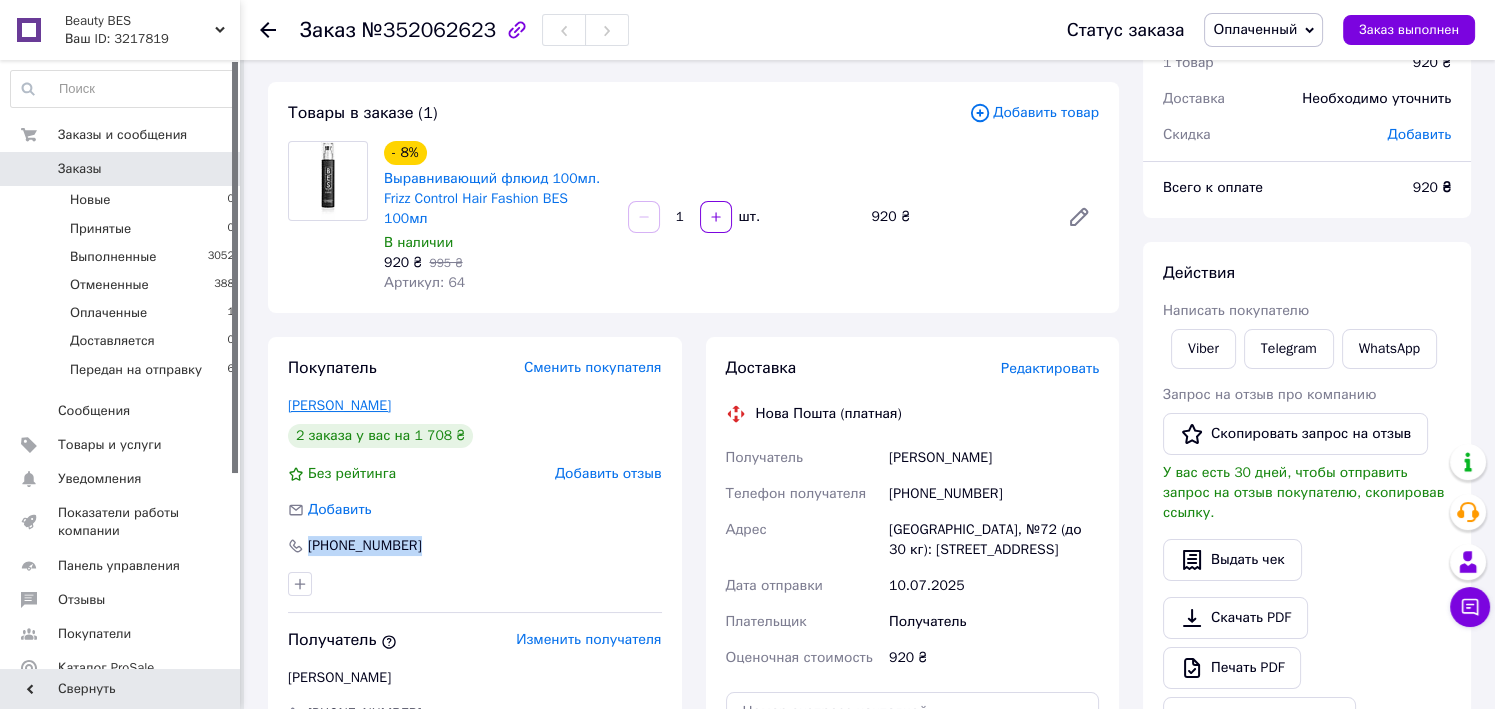 click on "[PERSON_NAME]" at bounding box center (339, 405) 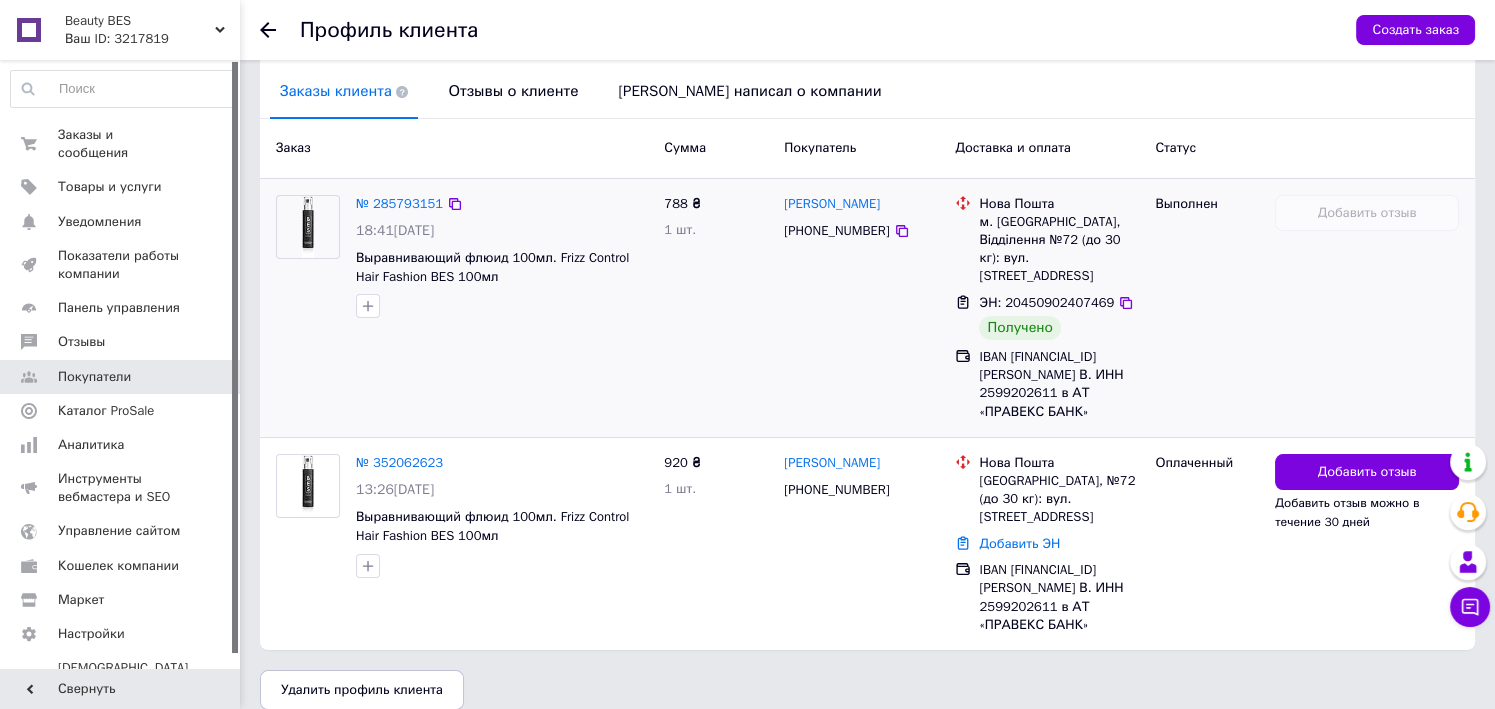 scroll, scrollTop: 455, scrollLeft: 0, axis: vertical 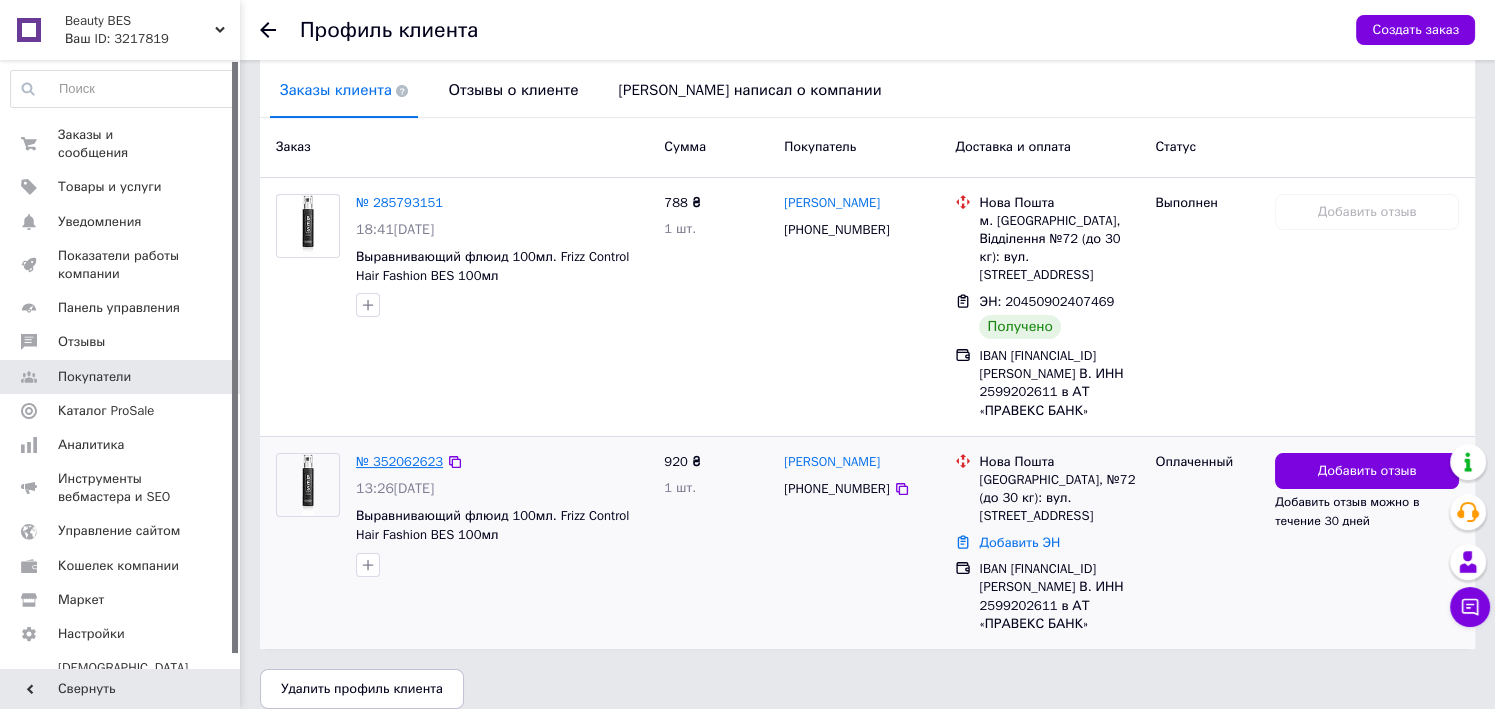 click on "№ 352062623" at bounding box center [399, 461] 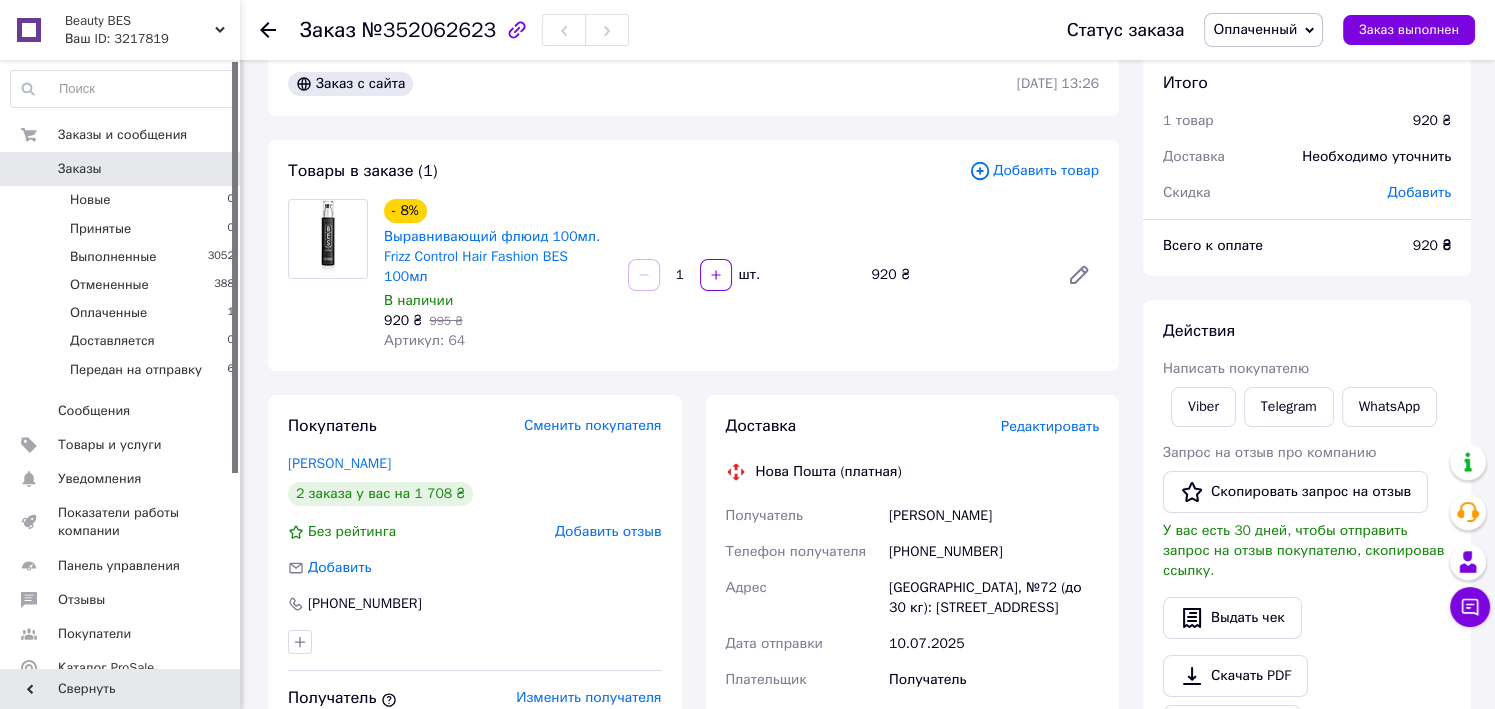scroll, scrollTop: 0, scrollLeft: 0, axis: both 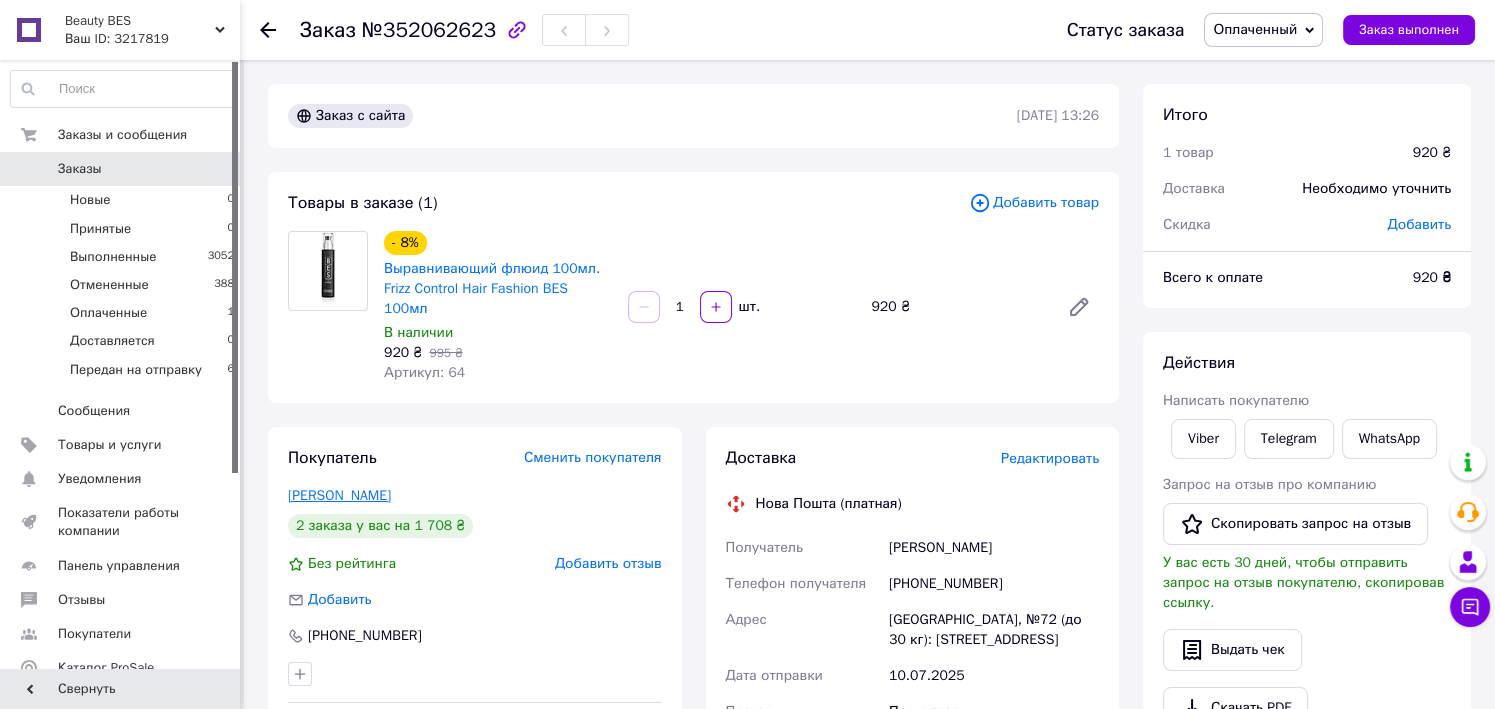 click on "[PERSON_NAME]" at bounding box center [339, 495] 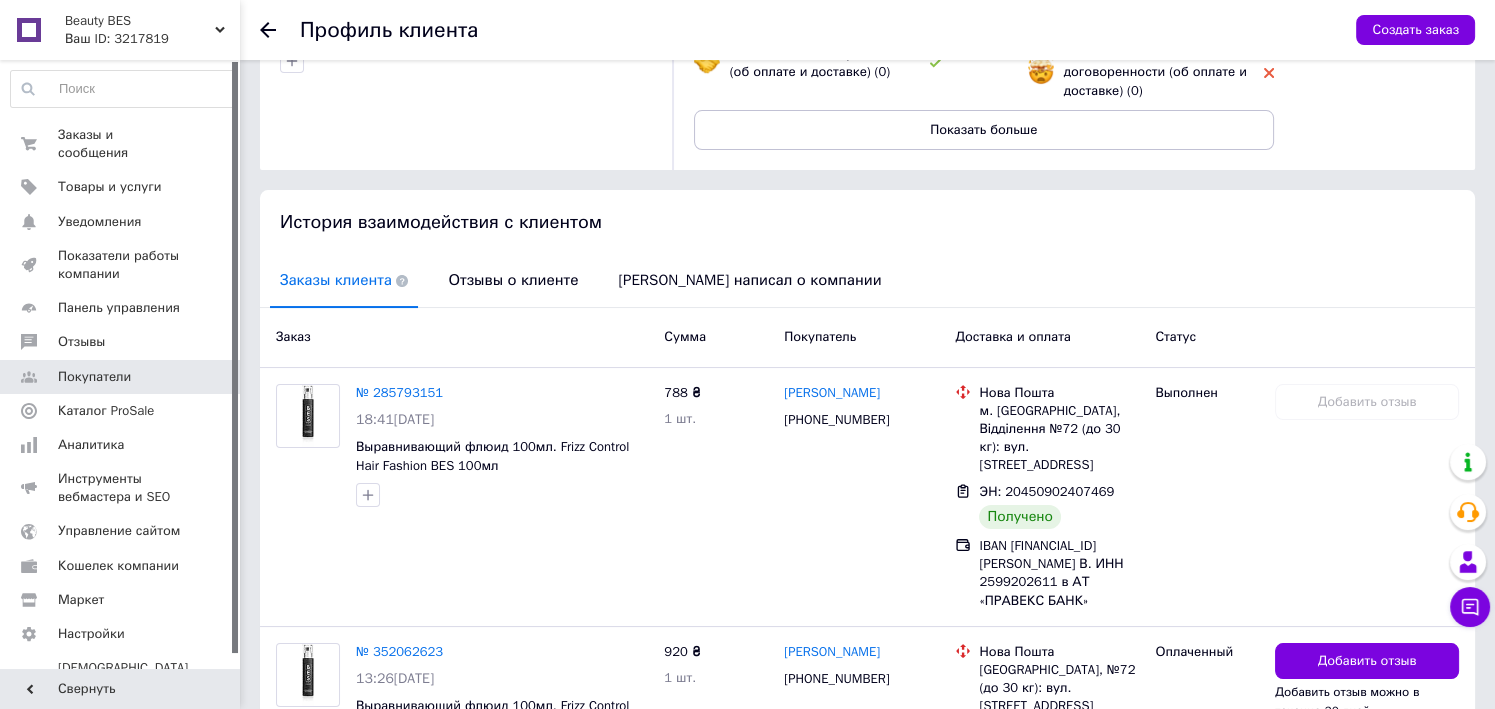 scroll, scrollTop: 272, scrollLeft: 0, axis: vertical 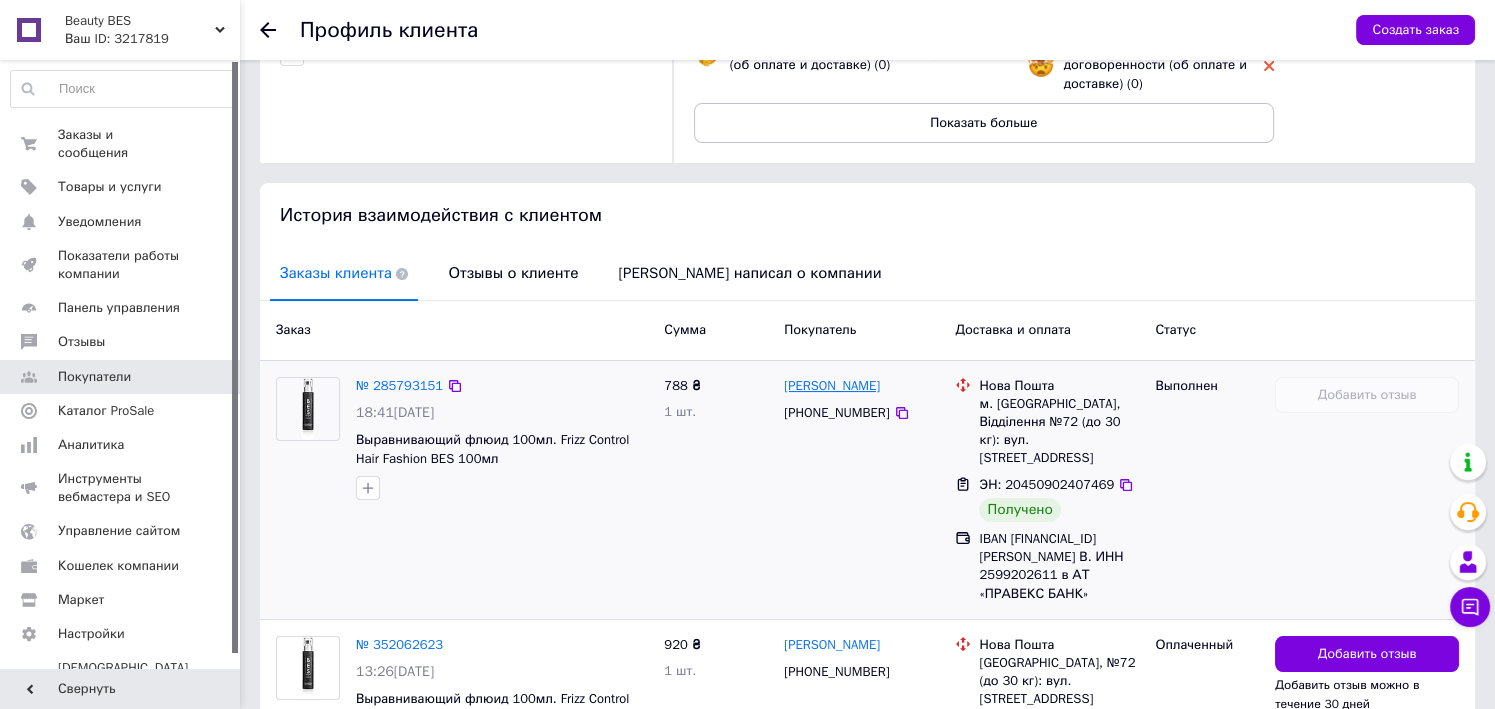 click on "[PERSON_NAME]" at bounding box center [832, 386] 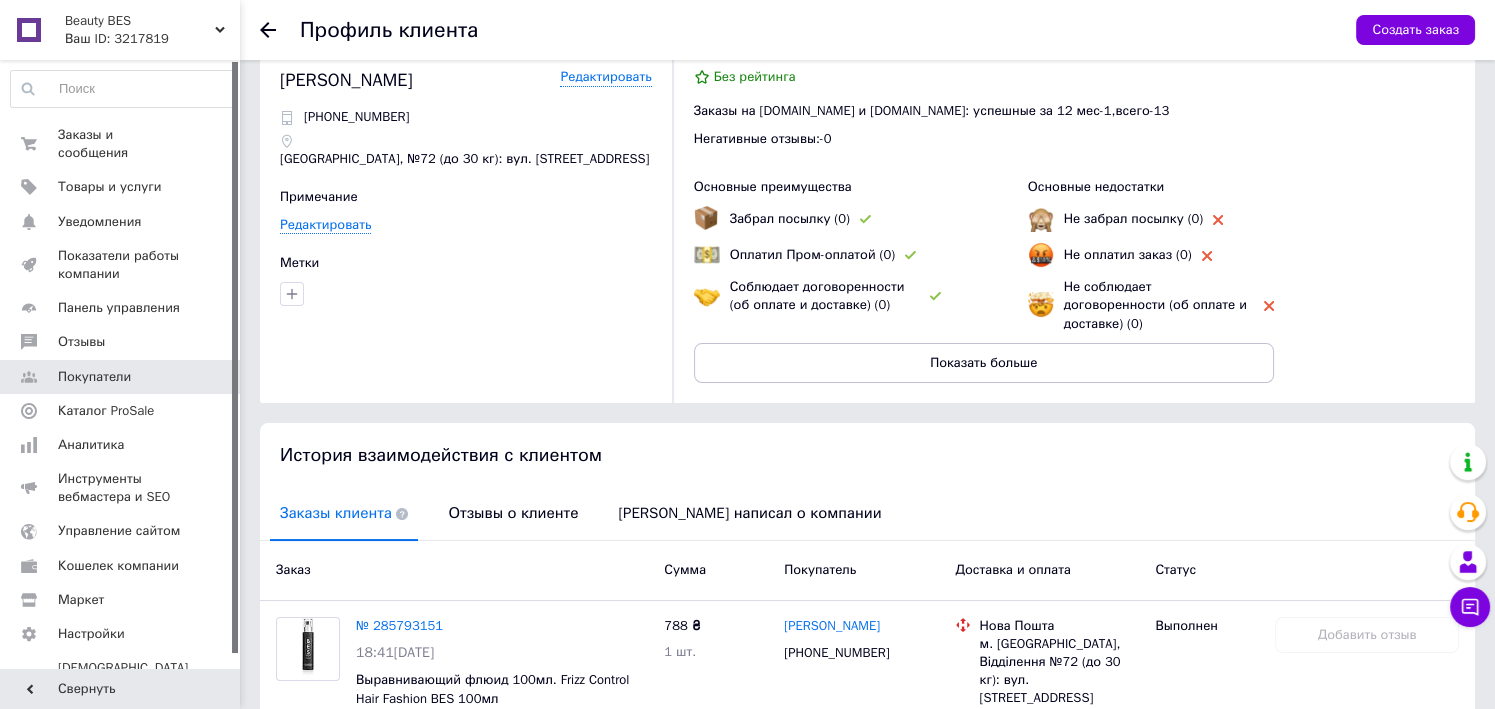 scroll, scrollTop: 0, scrollLeft: 0, axis: both 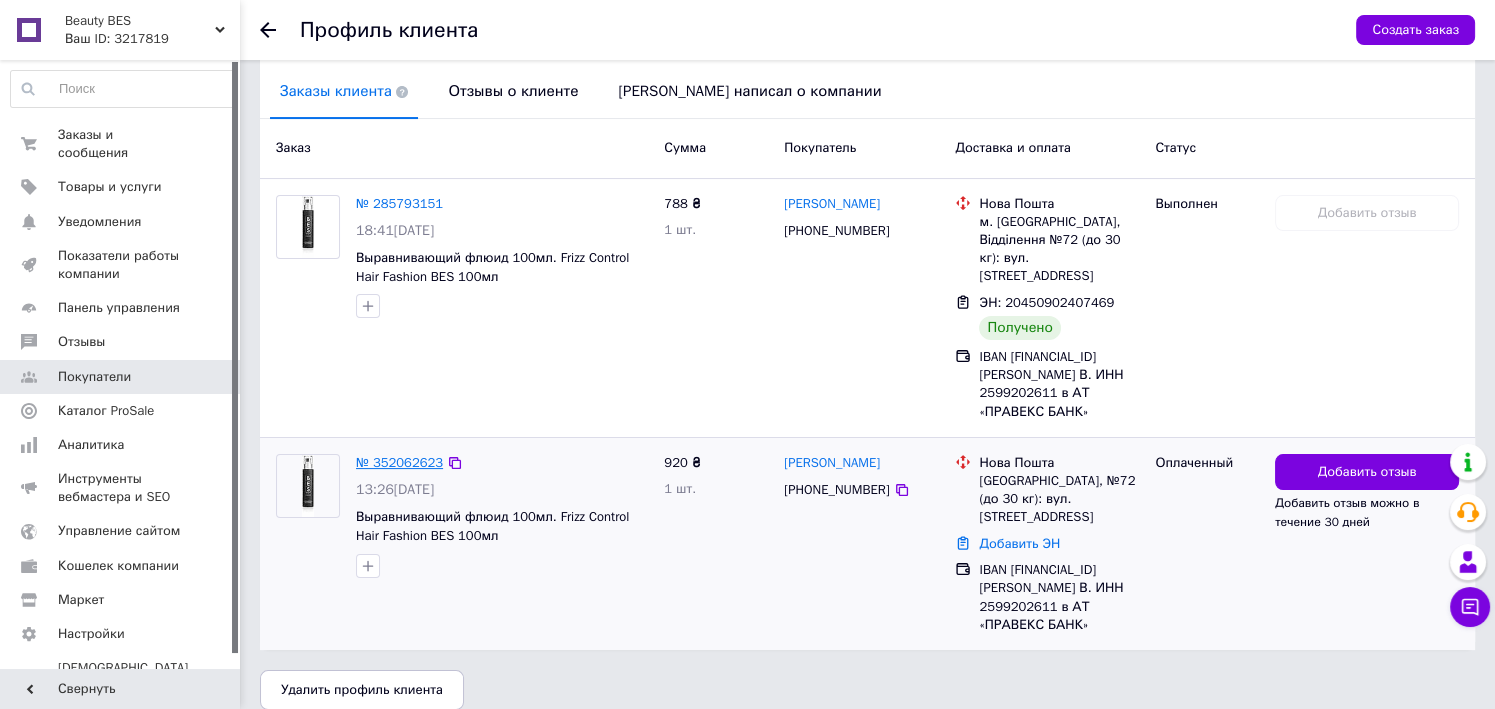 click on "№ 352062623" at bounding box center (399, 462) 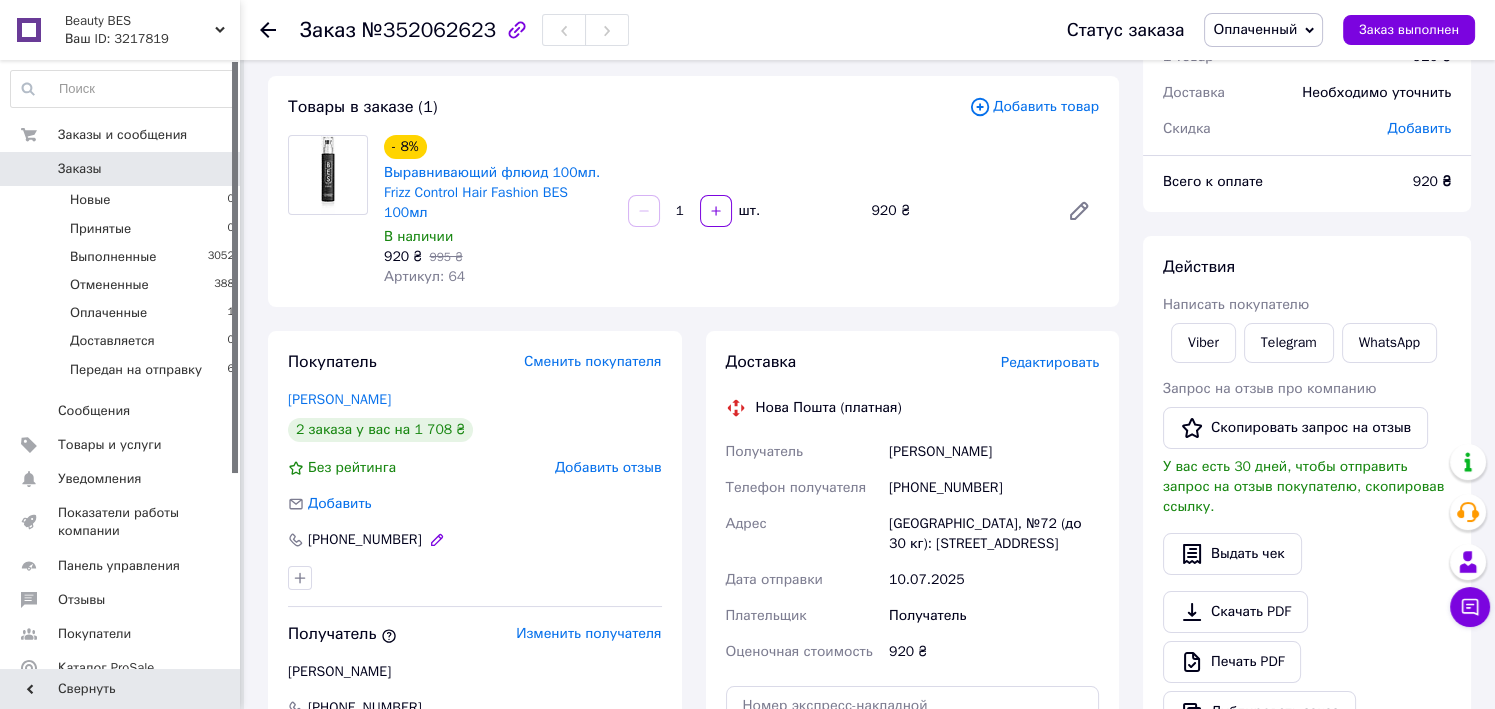 scroll, scrollTop: 181, scrollLeft: 0, axis: vertical 